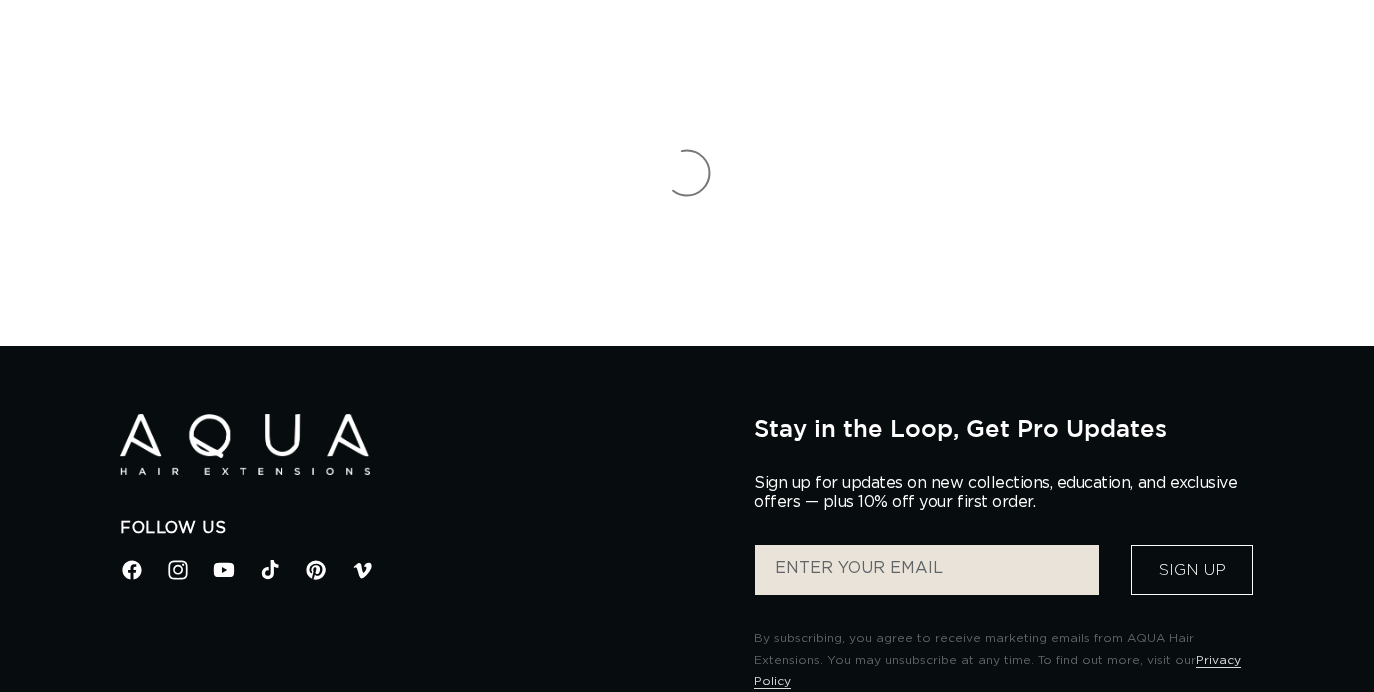 scroll, scrollTop: 0, scrollLeft: 0, axis: both 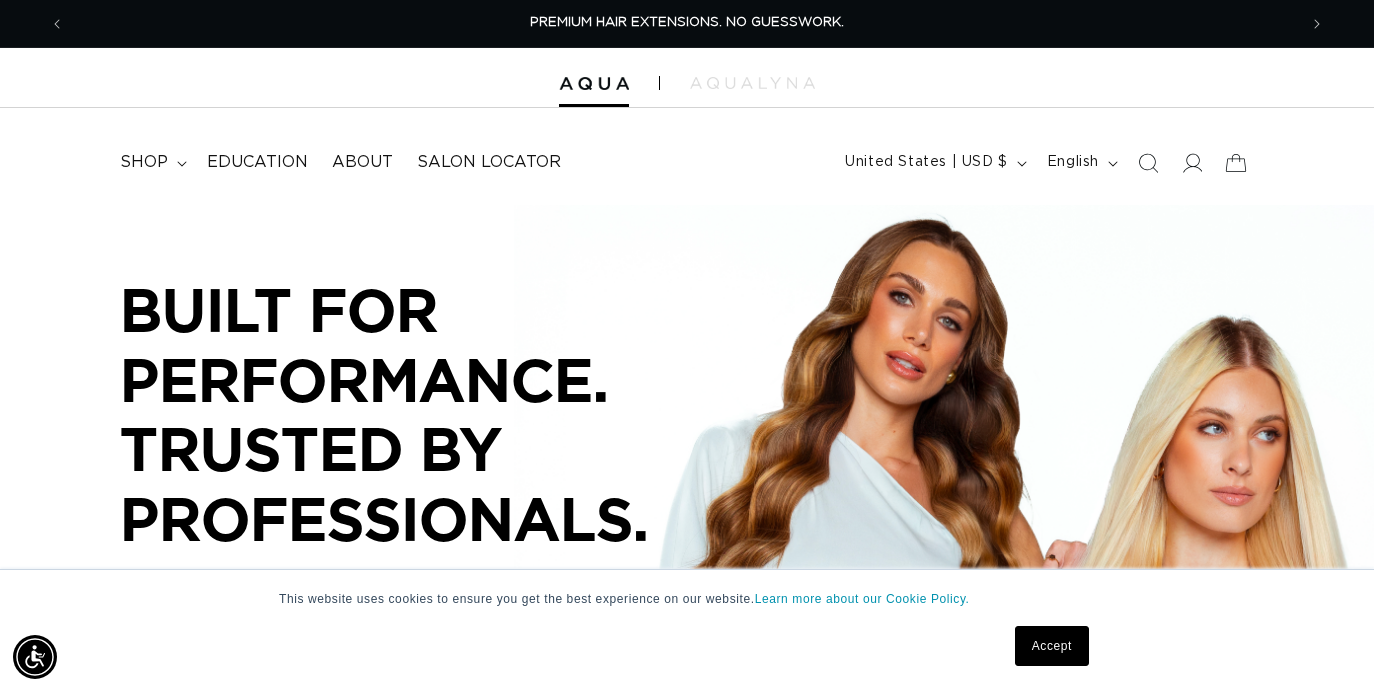 click on "Accept" at bounding box center (1052, 646) 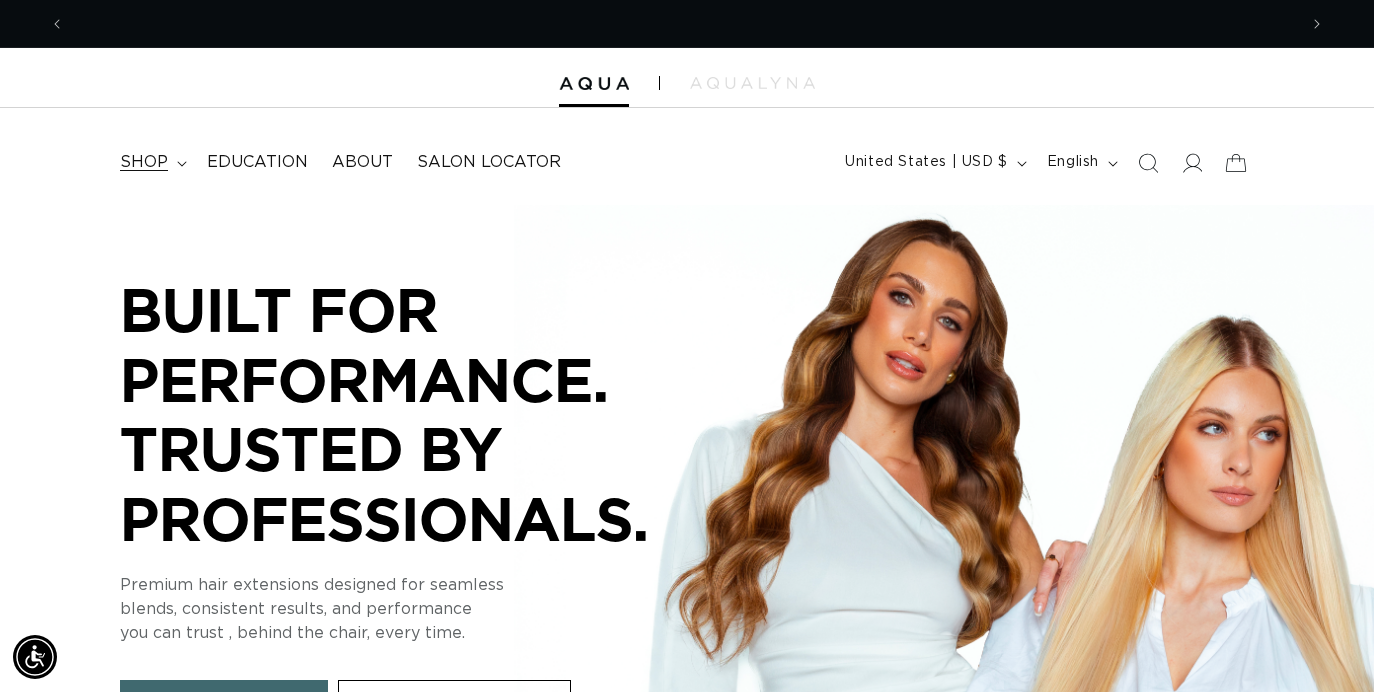 scroll, scrollTop: 0, scrollLeft: 1232, axis: horizontal 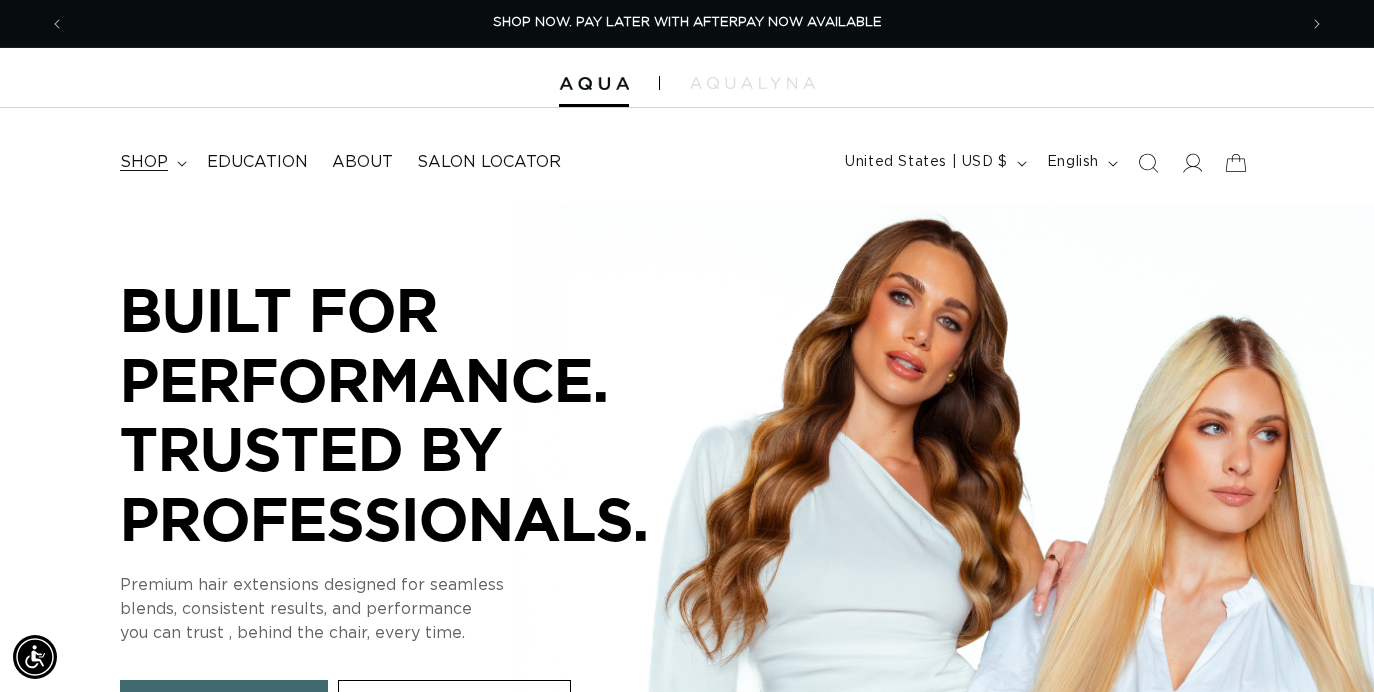 click on "shop" at bounding box center (144, 162) 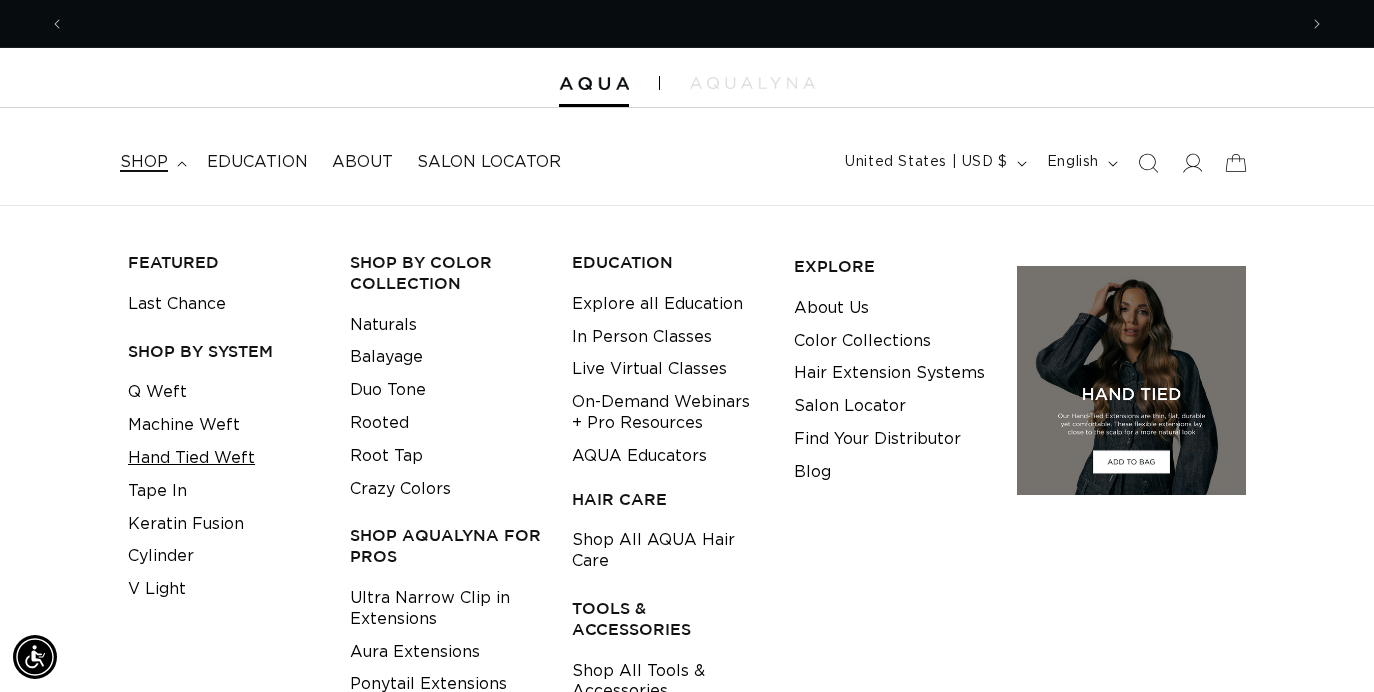 scroll, scrollTop: 0, scrollLeft: 2464, axis: horizontal 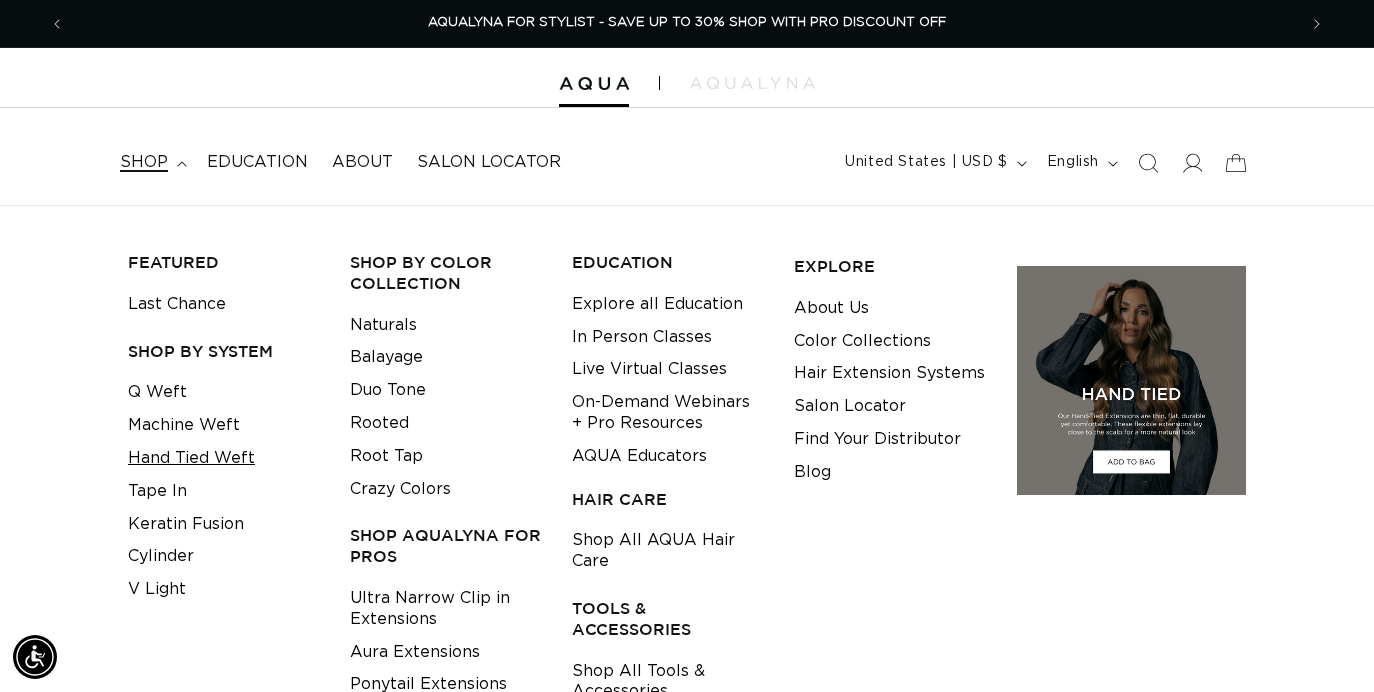 click on "Hand Tied Weft" at bounding box center [191, 458] 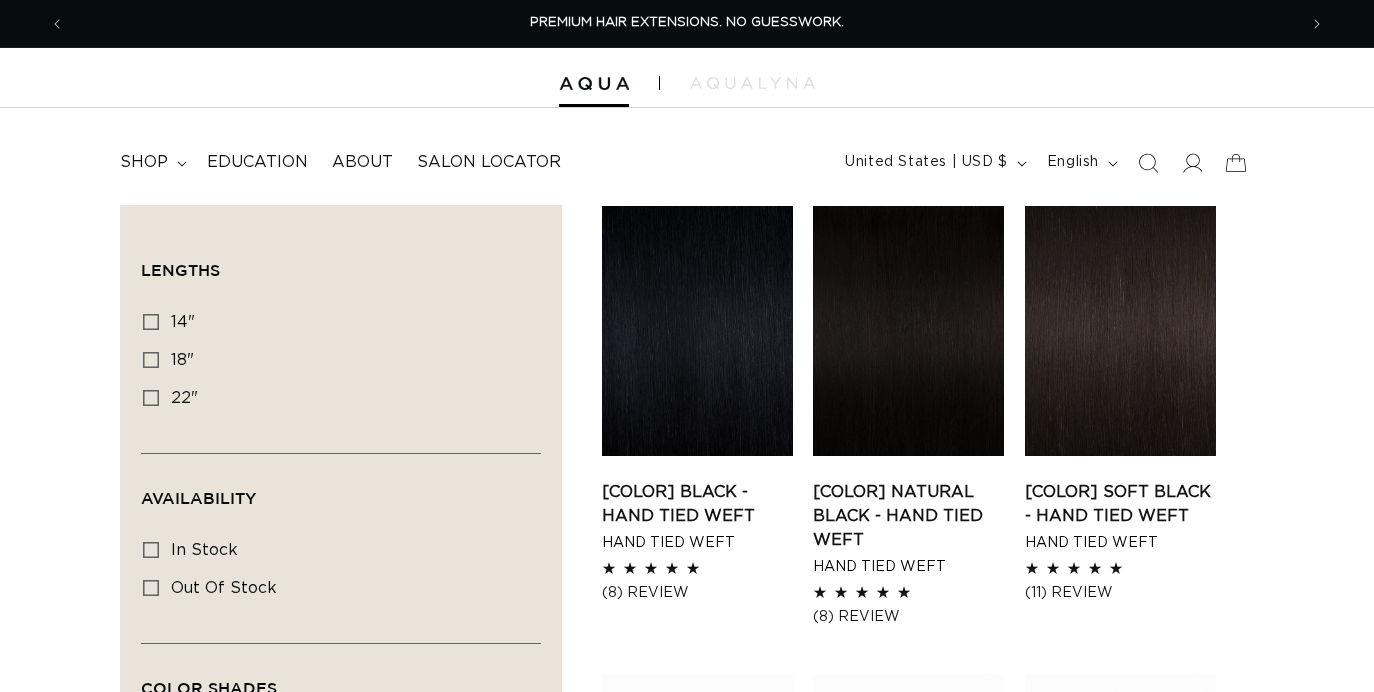 scroll, scrollTop: 0, scrollLeft: 0, axis: both 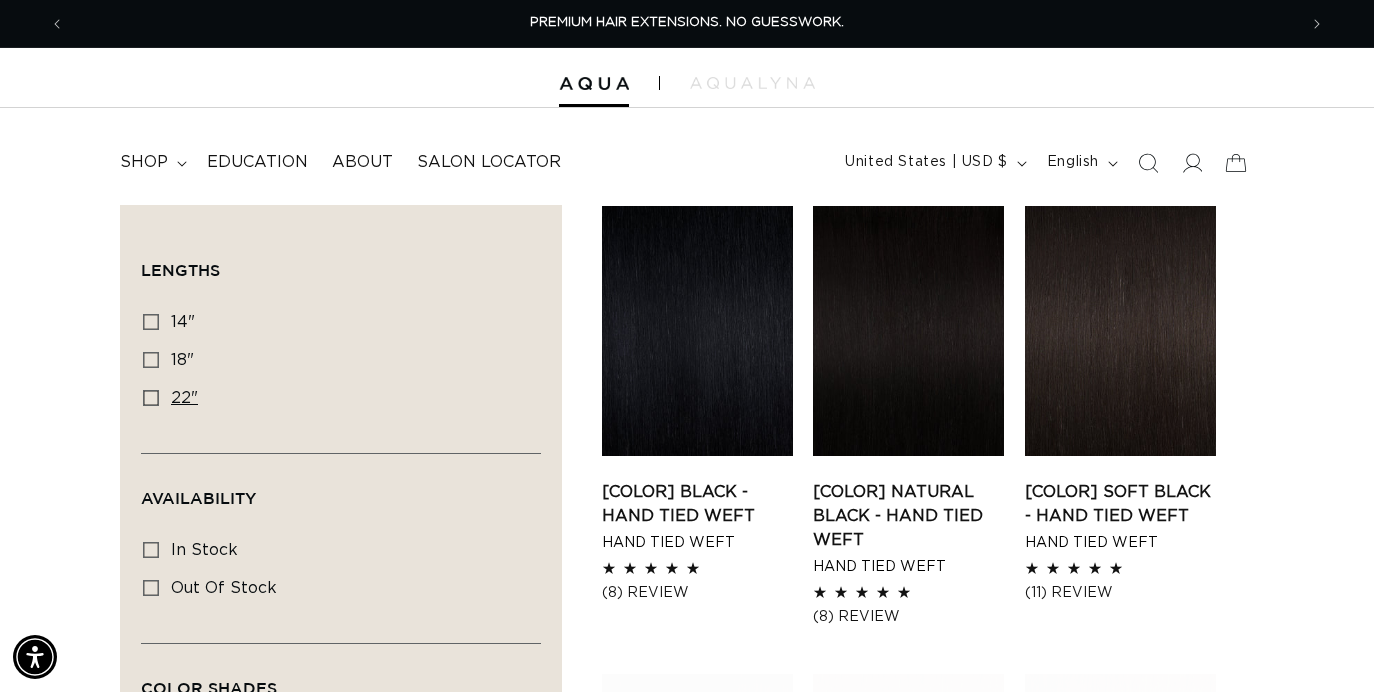 click on "22"" at bounding box center (184, 398) 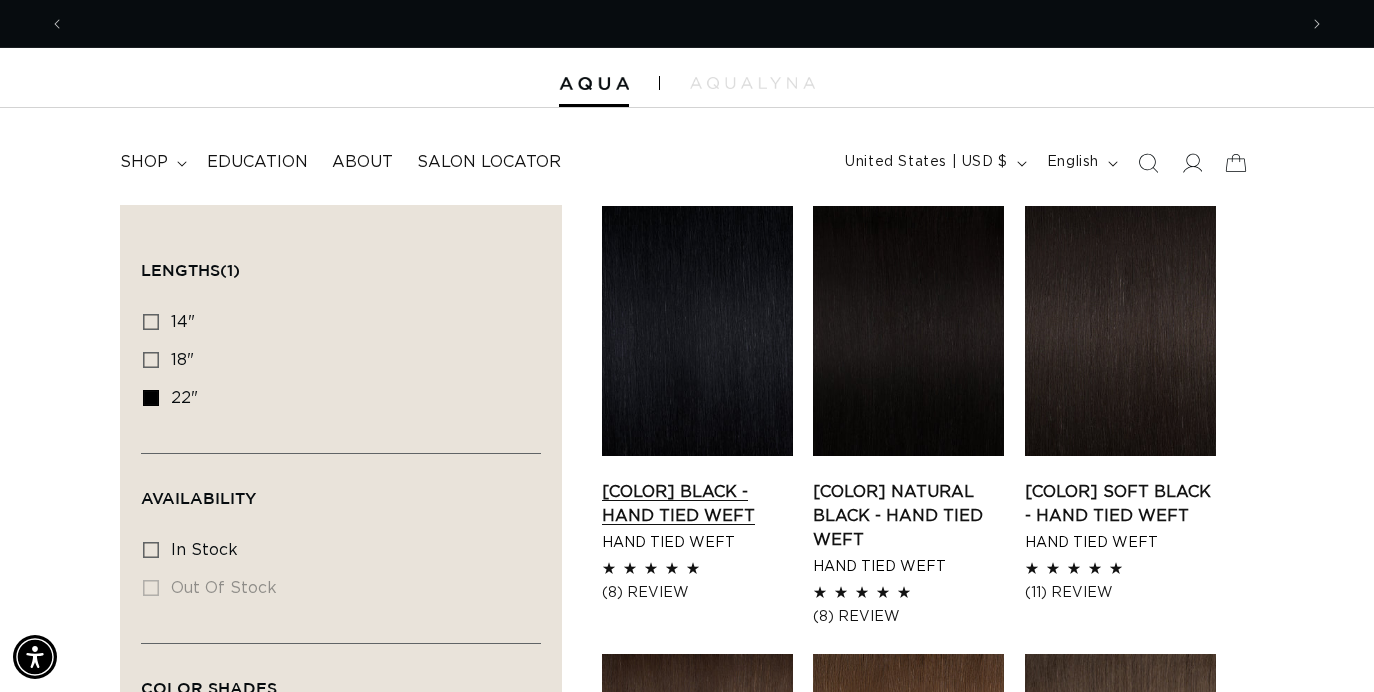 scroll, scrollTop: 0, scrollLeft: 1232, axis: horizontal 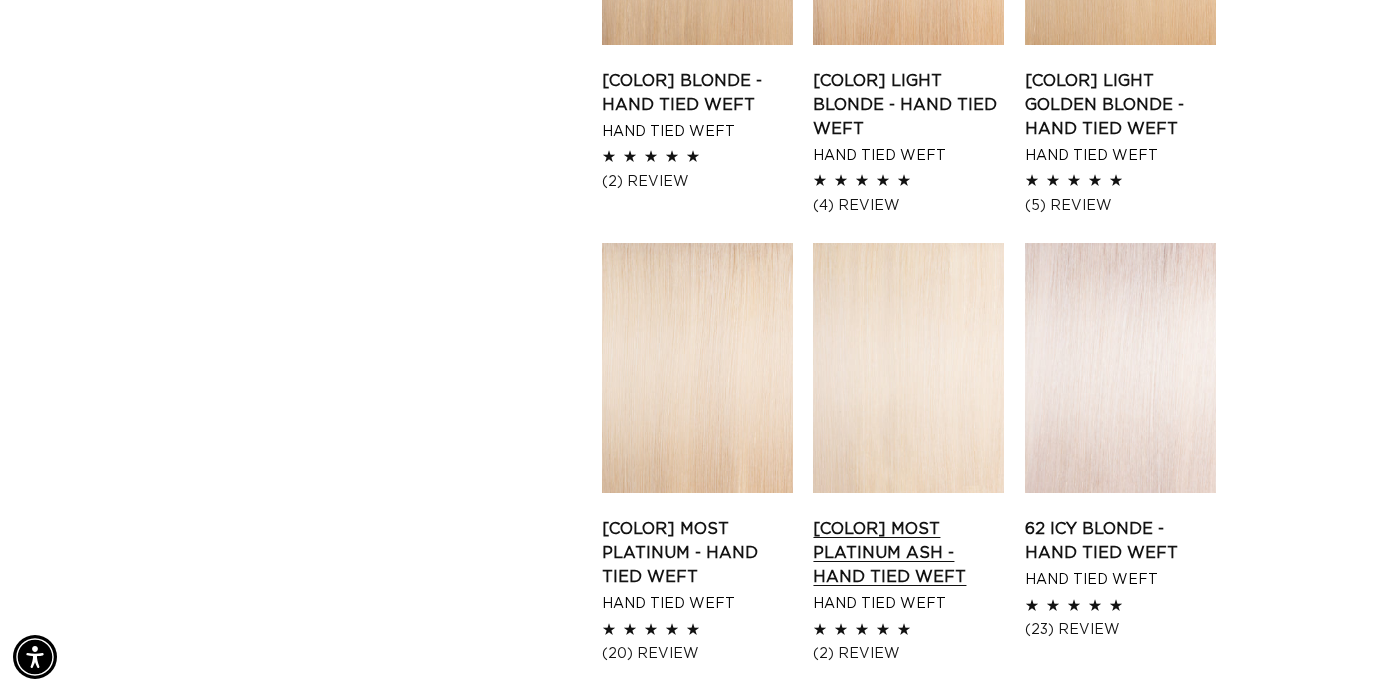 click on "60A Most Platinum Ash - Hand Tied Weft" at bounding box center [908, 553] 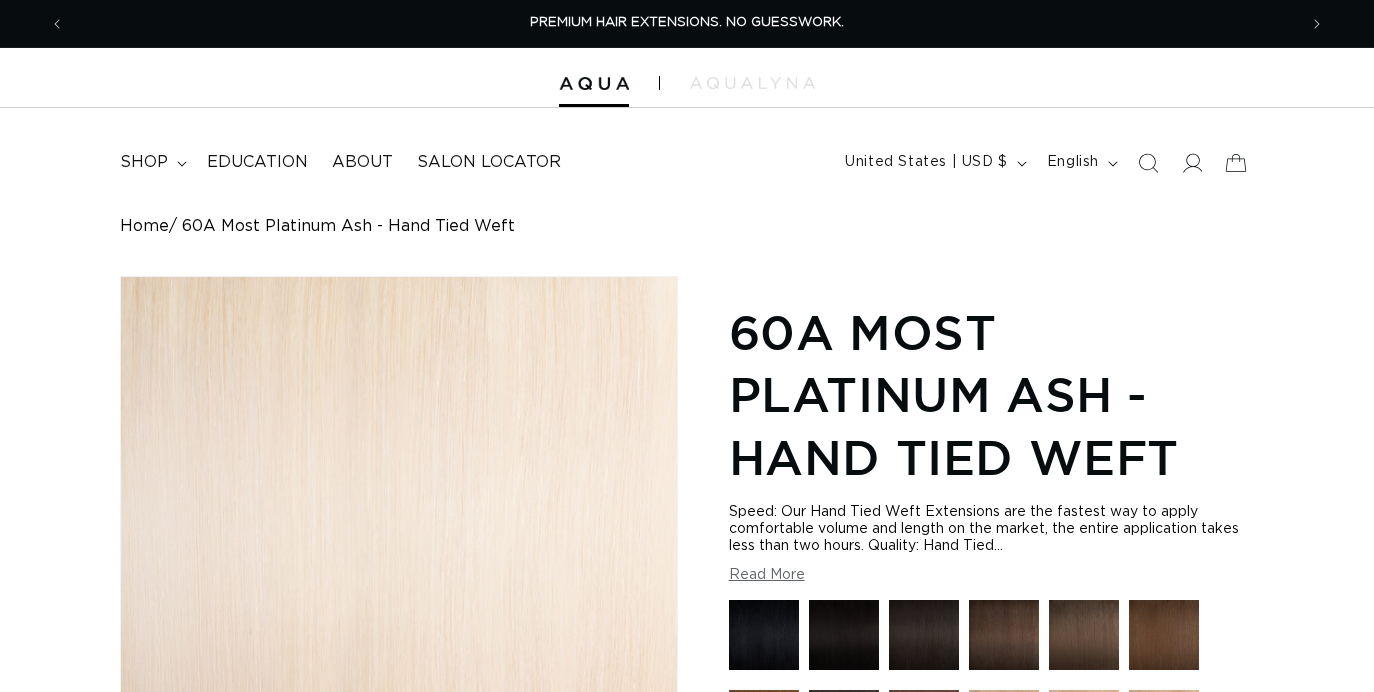 scroll, scrollTop: 0, scrollLeft: 0, axis: both 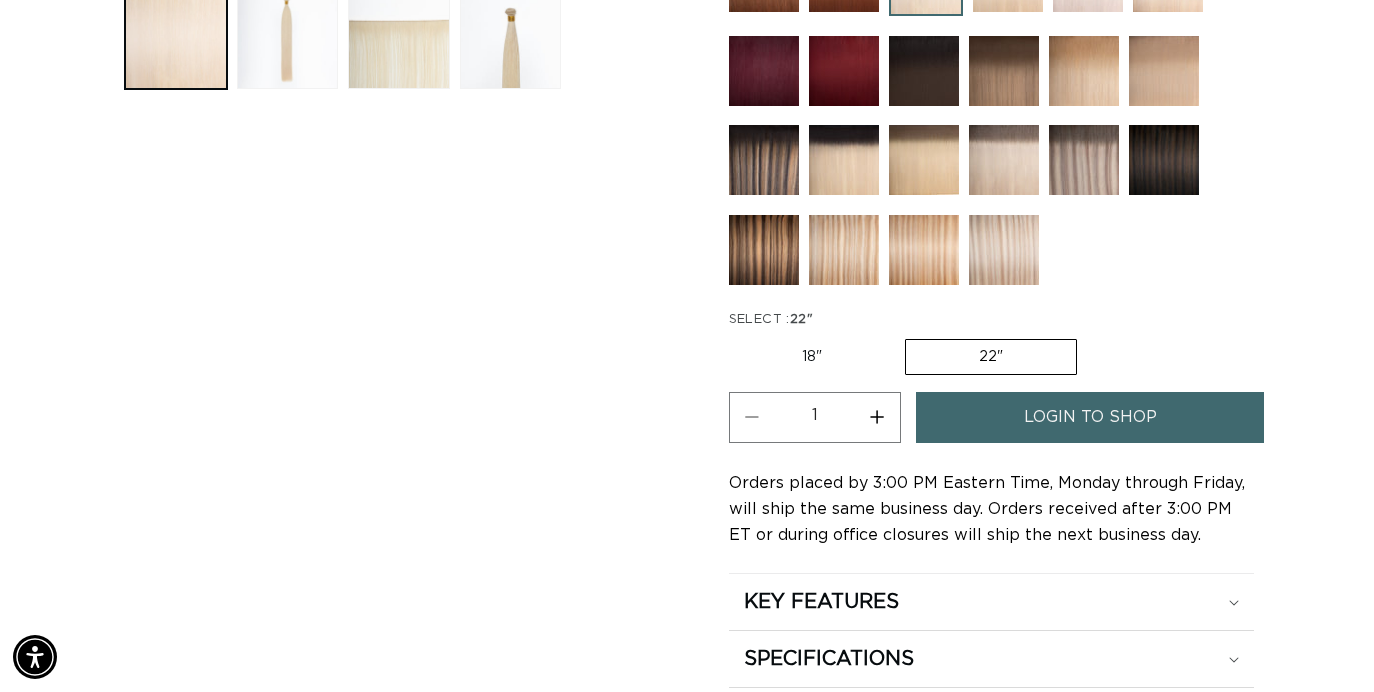 click on "login to shop" at bounding box center (1090, 417) 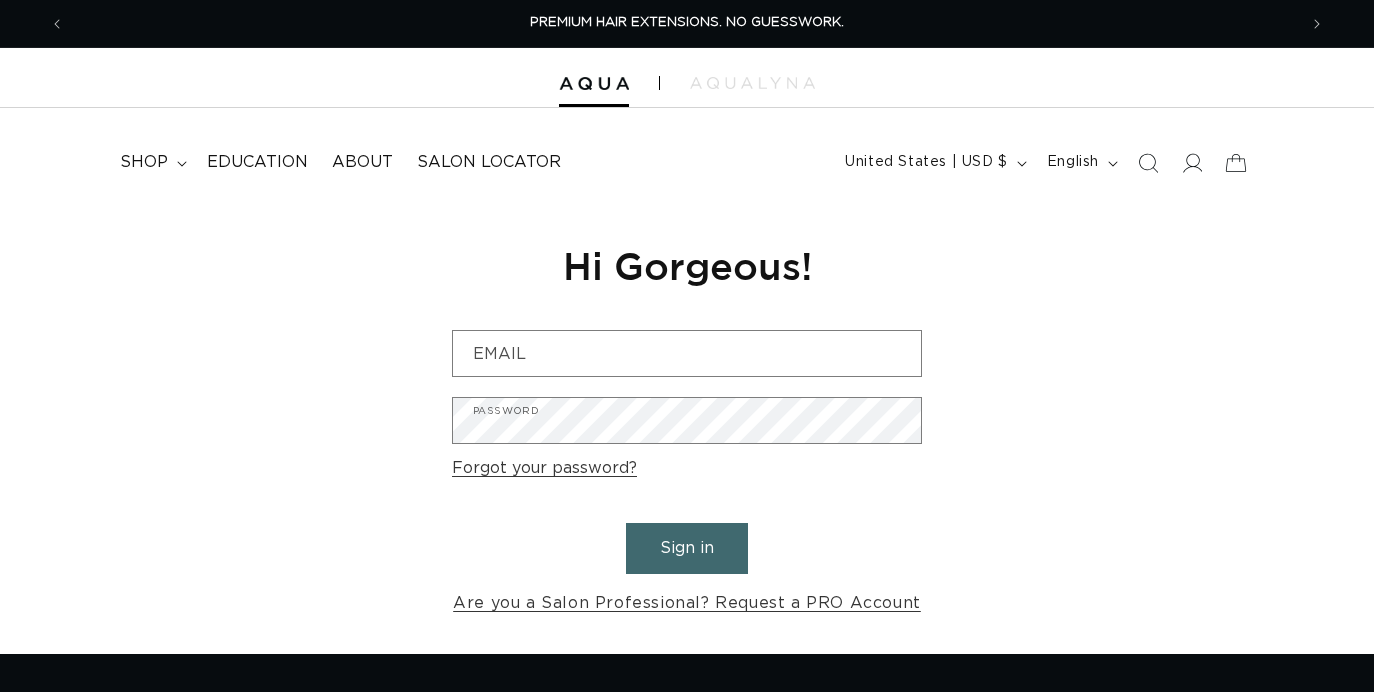 scroll, scrollTop: 0, scrollLeft: 0, axis: both 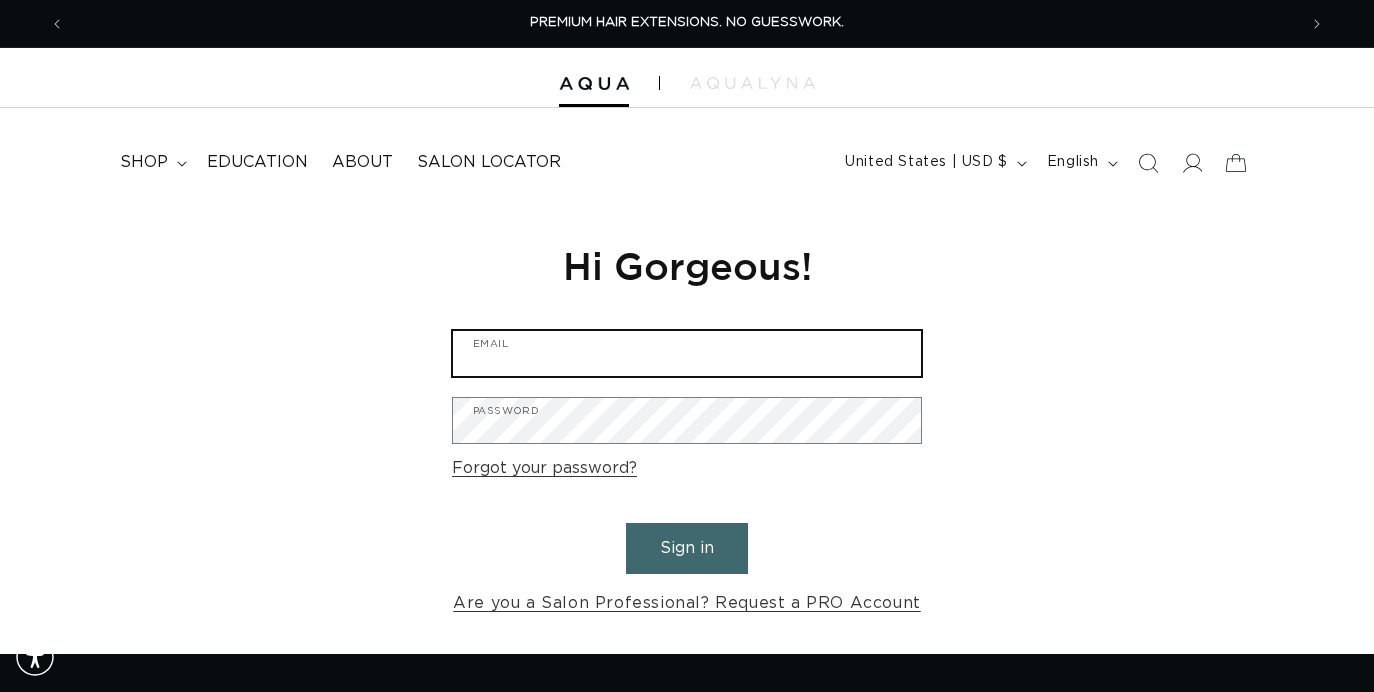 click on "Email" at bounding box center [687, 353] 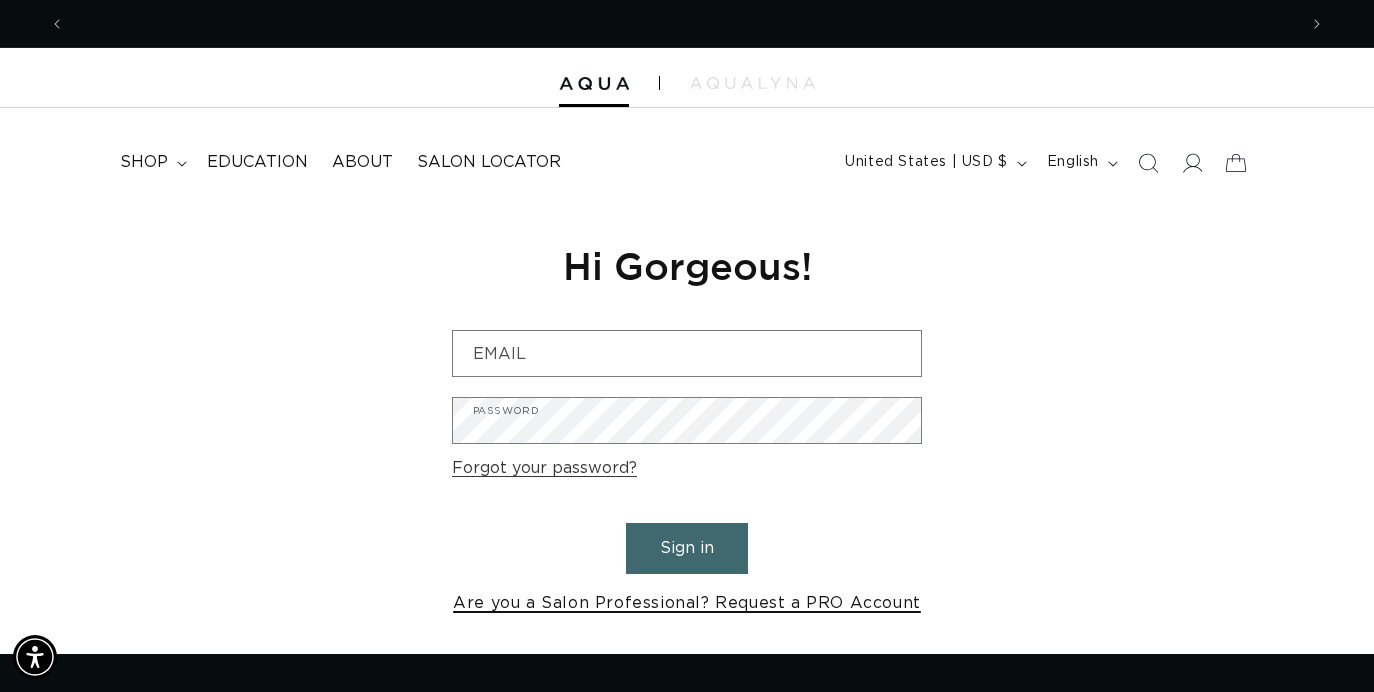 scroll, scrollTop: 0, scrollLeft: 1232, axis: horizontal 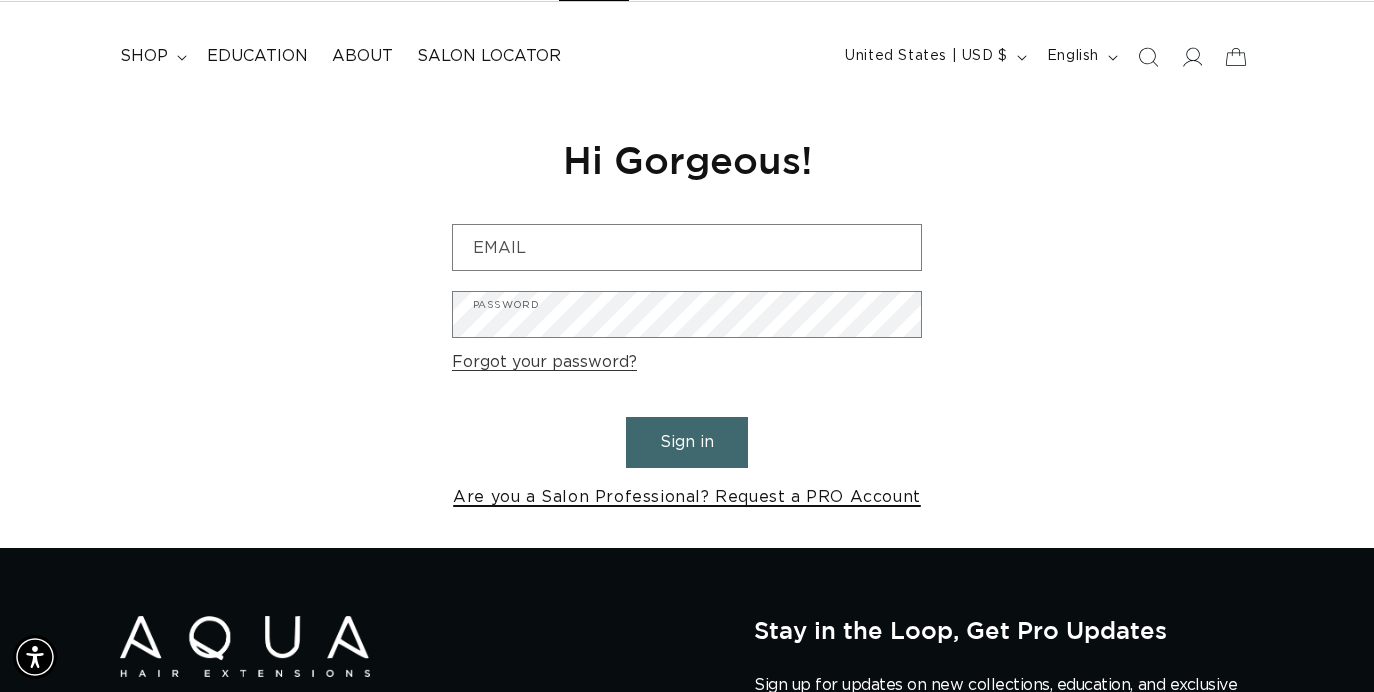 click on "Are you a Salon Professional? Request a PRO Account" at bounding box center (687, 497) 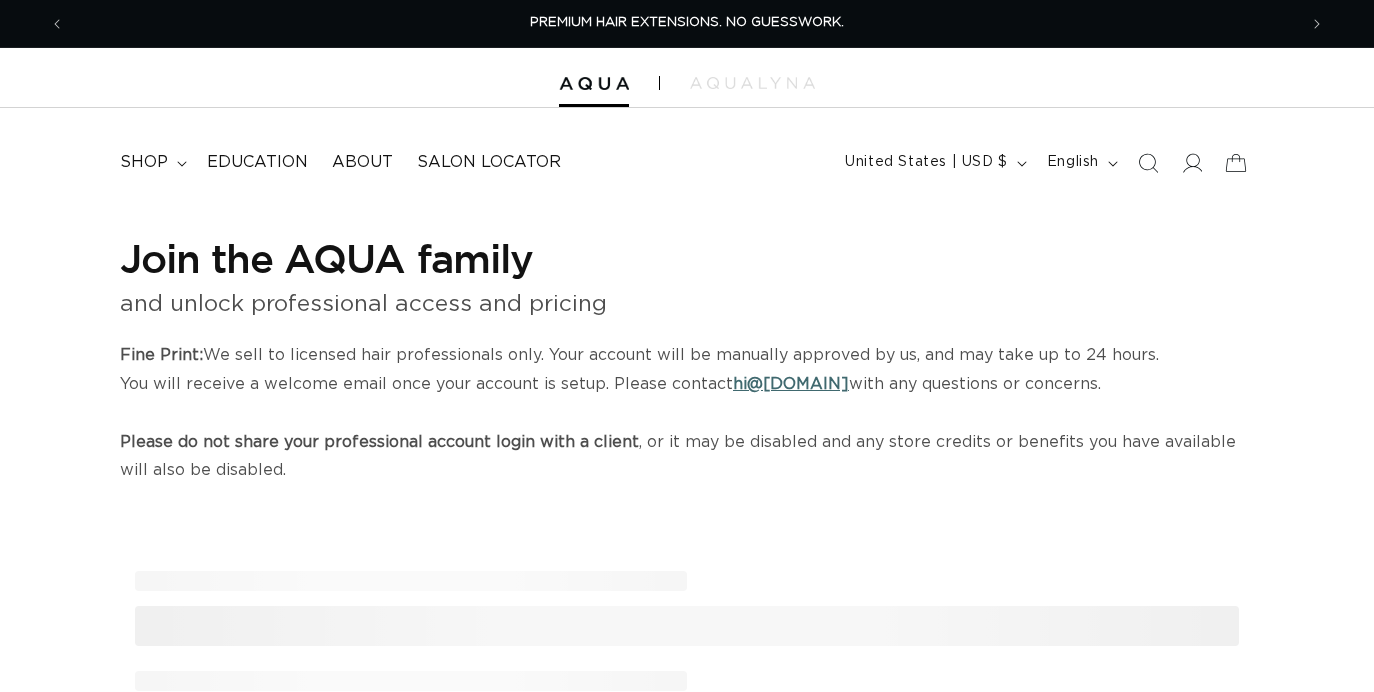 scroll, scrollTop: 0, scrollLeft: 0, axis: both 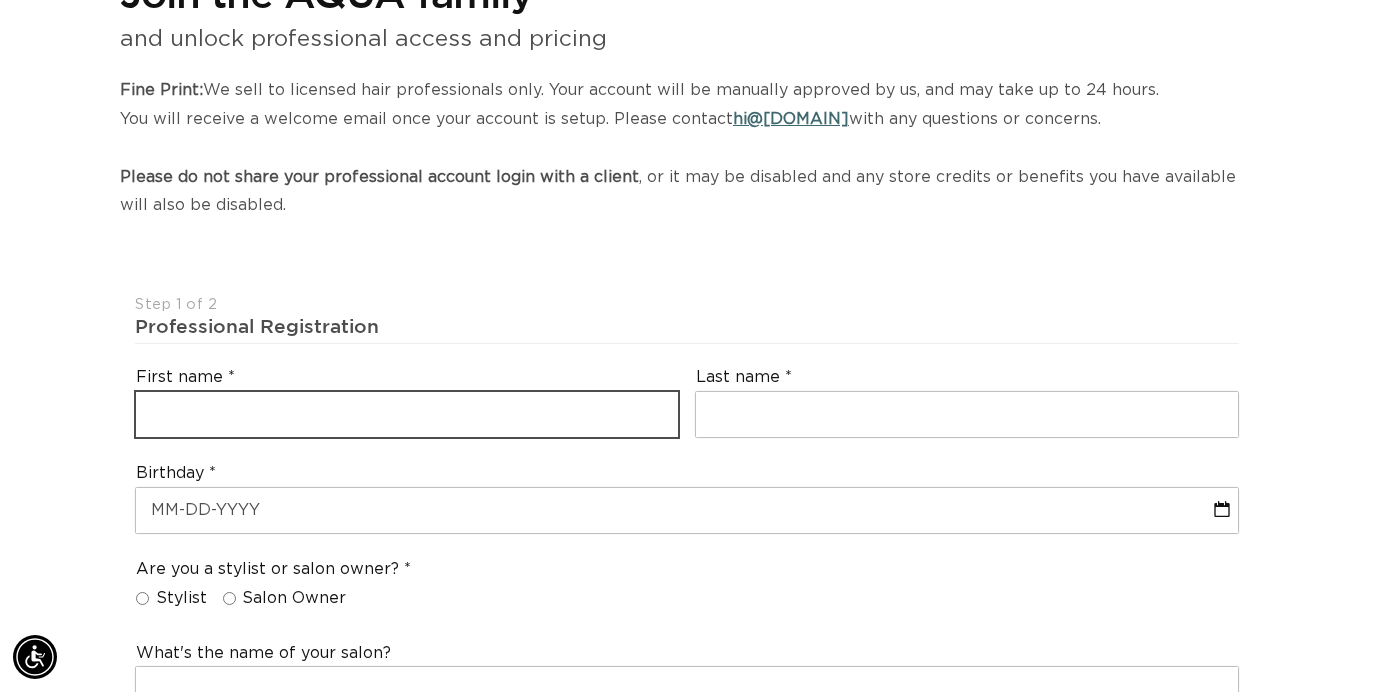 click at bounding box center [407, 414] 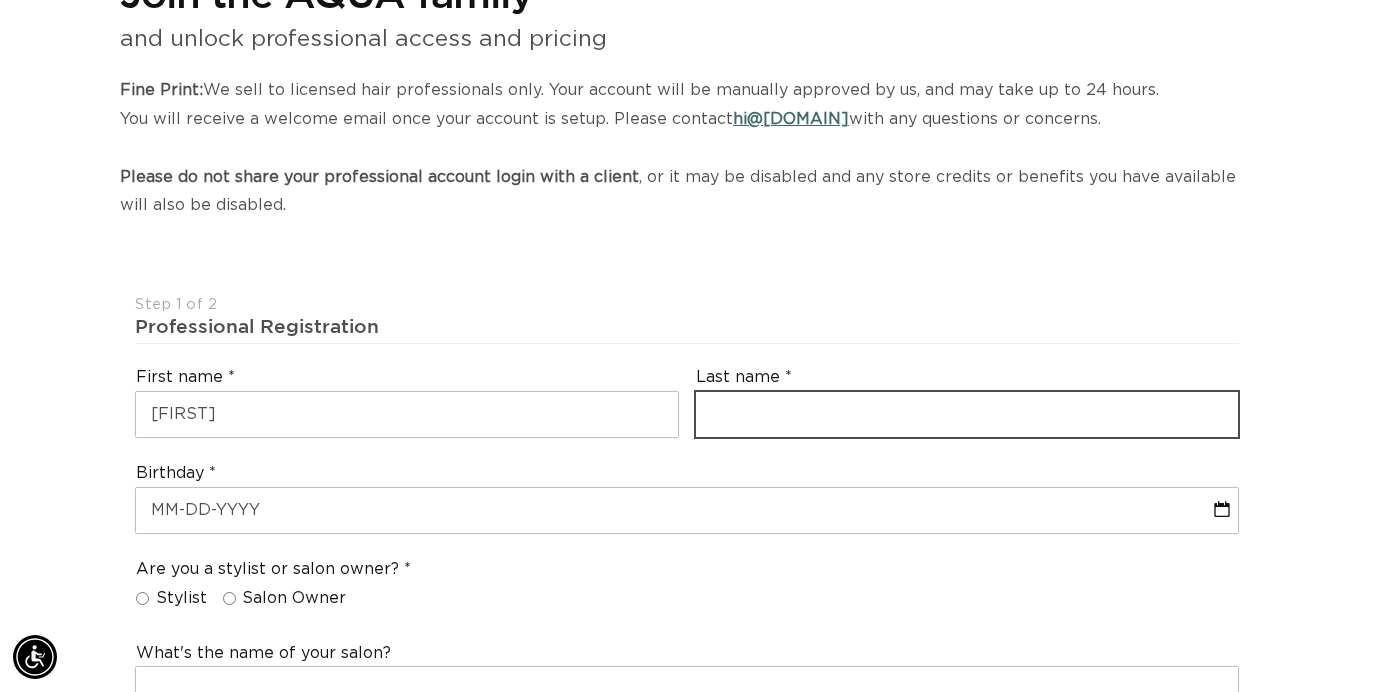 type on "Droddy" 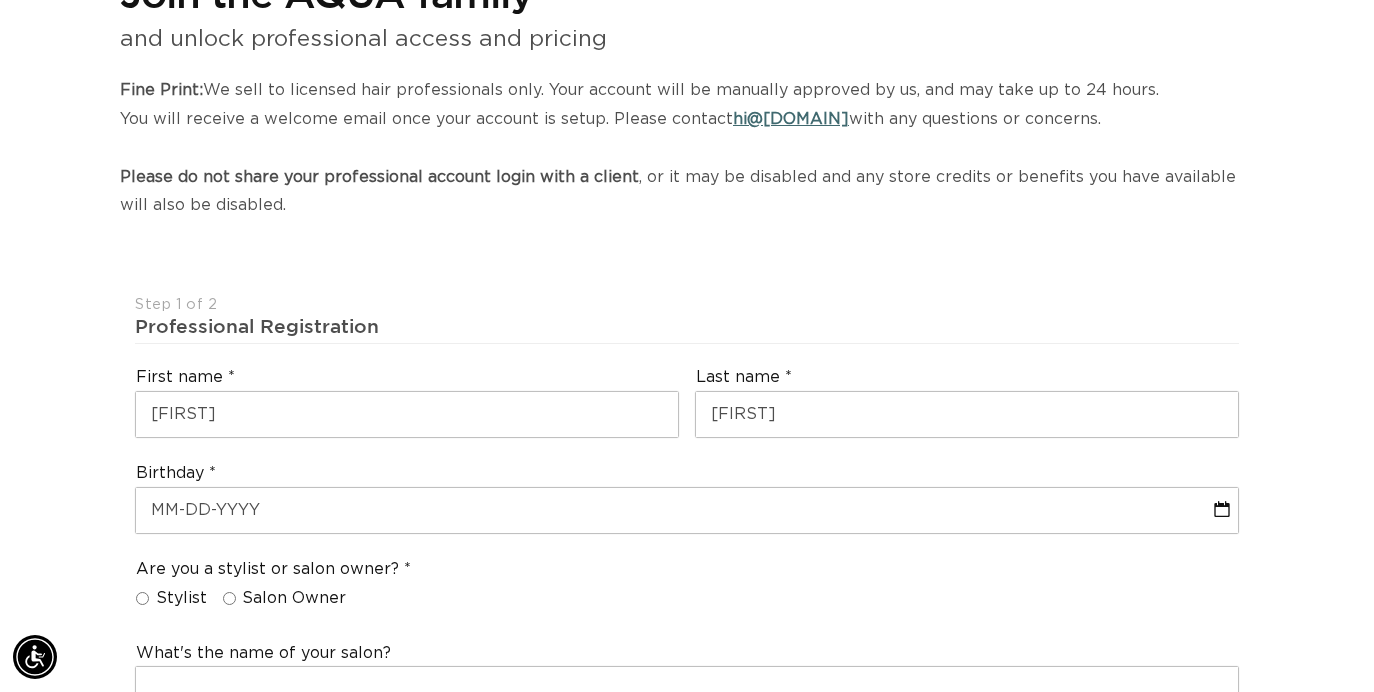 type on "[EMAIL]" 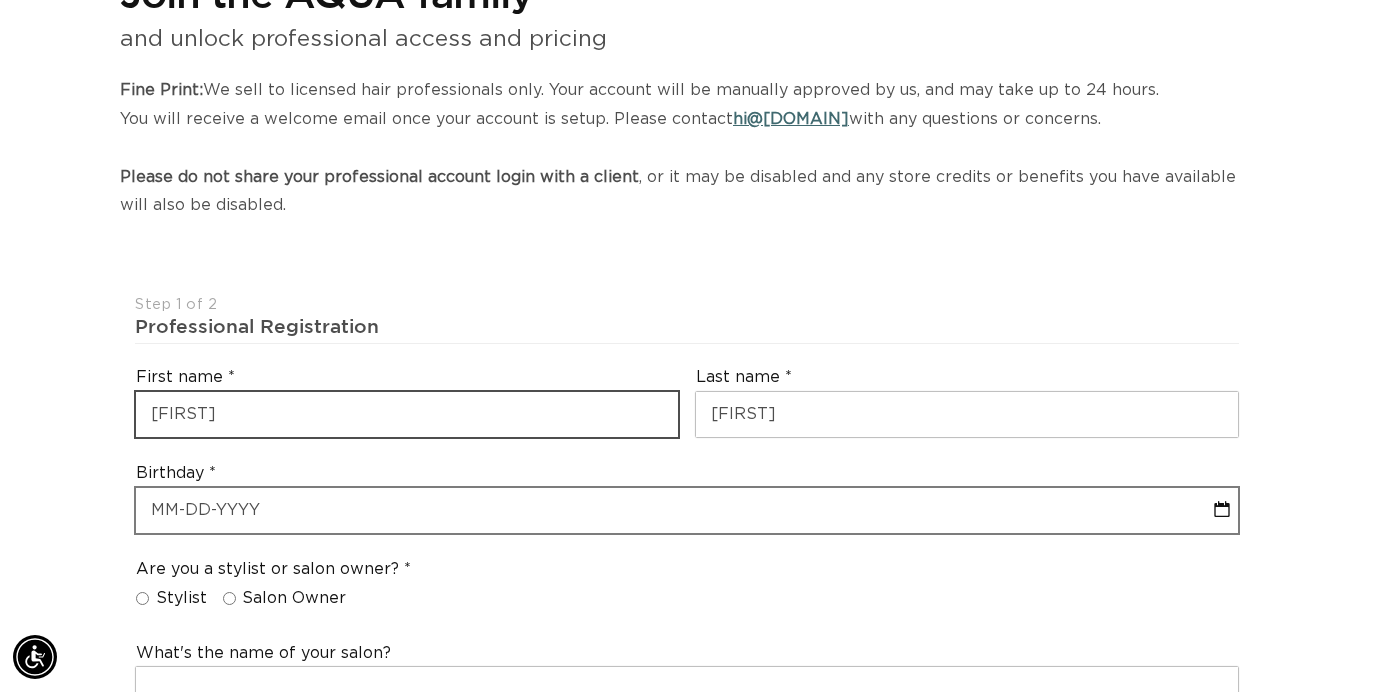 scroll, scrollTop: 0, scrollLeft: 1232, axis: horizontal 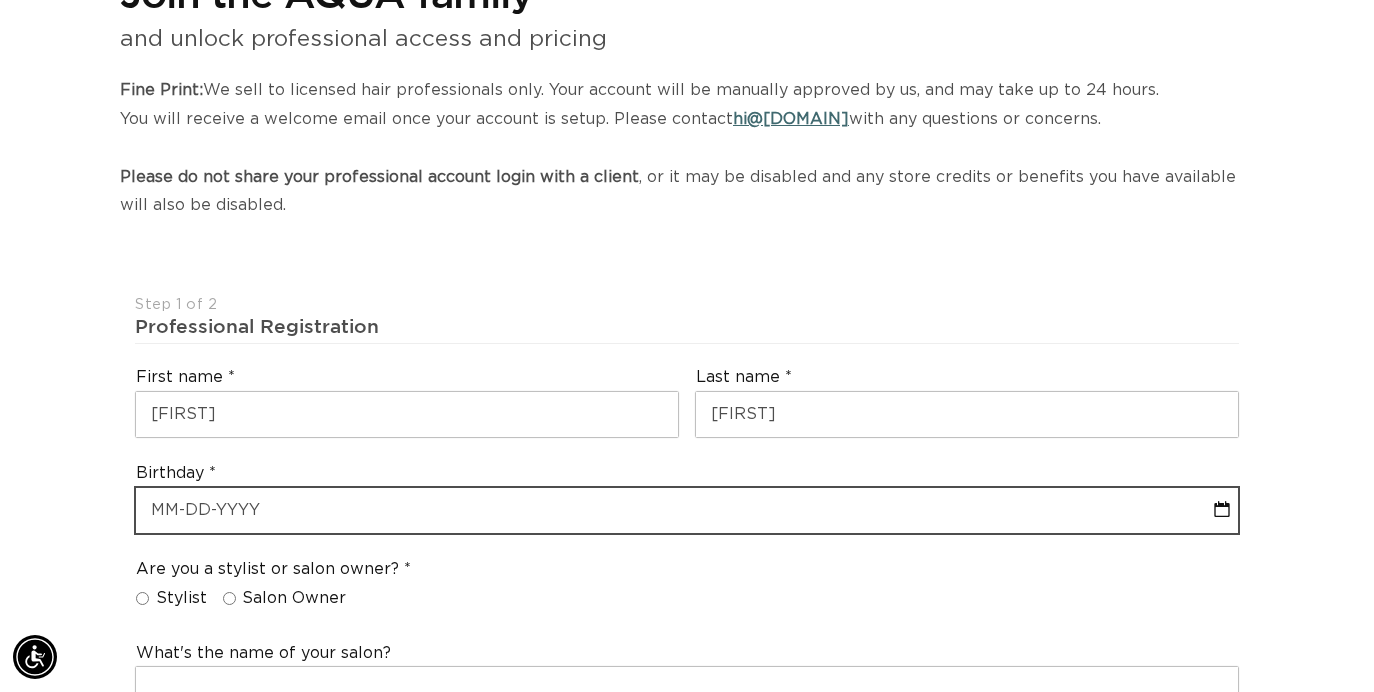 select on "7" 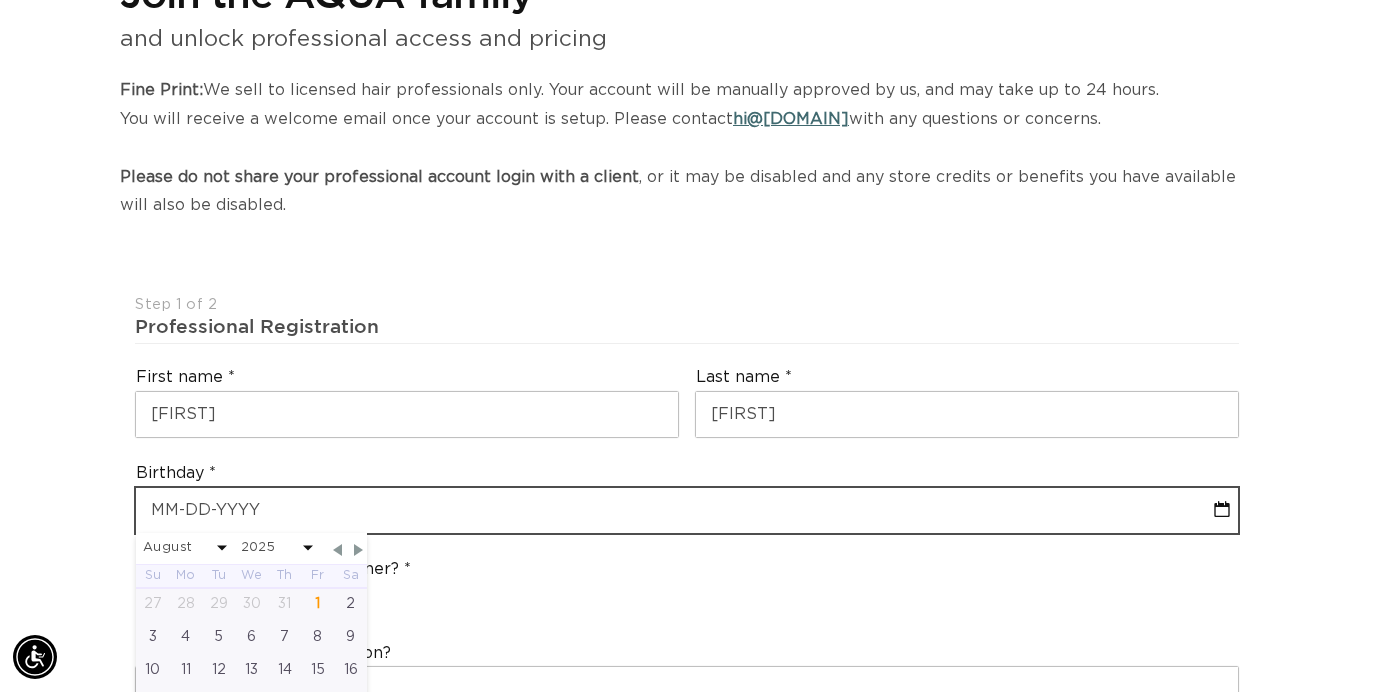 click at bounding box center (687, 510) 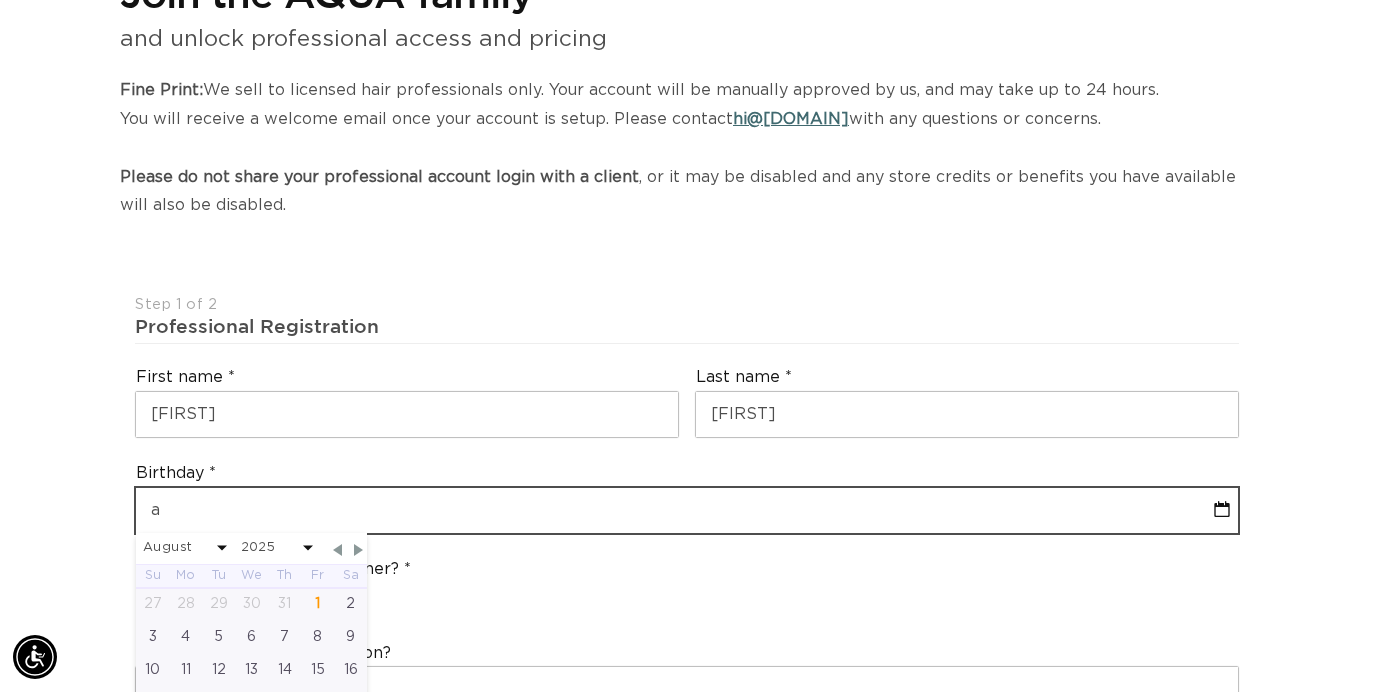 select on "7" 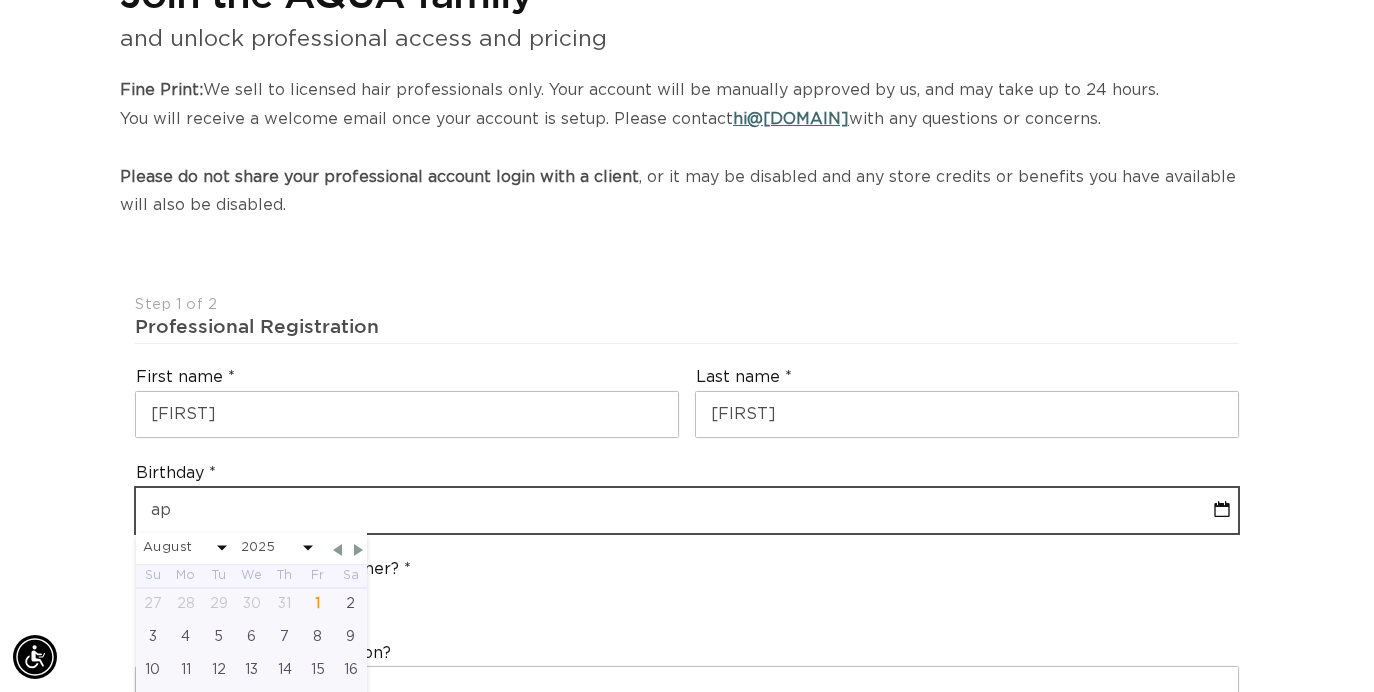 type on "apr" 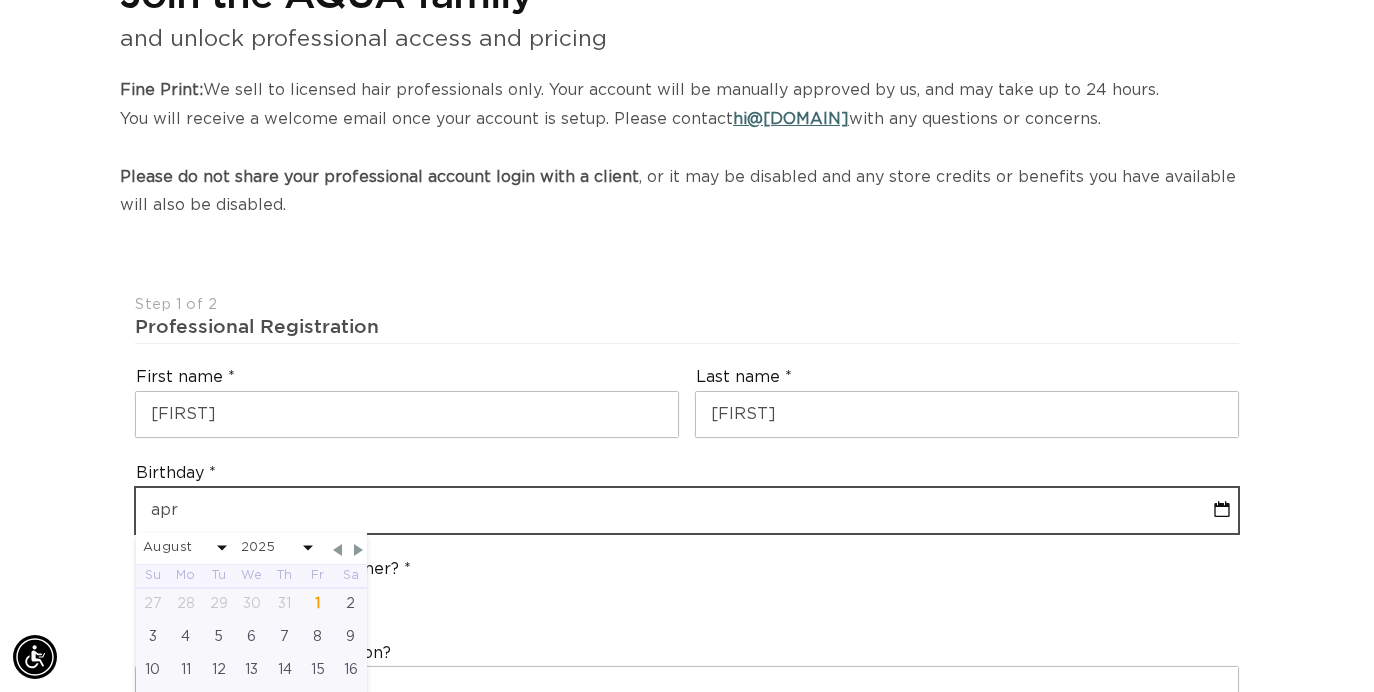 select on "7" 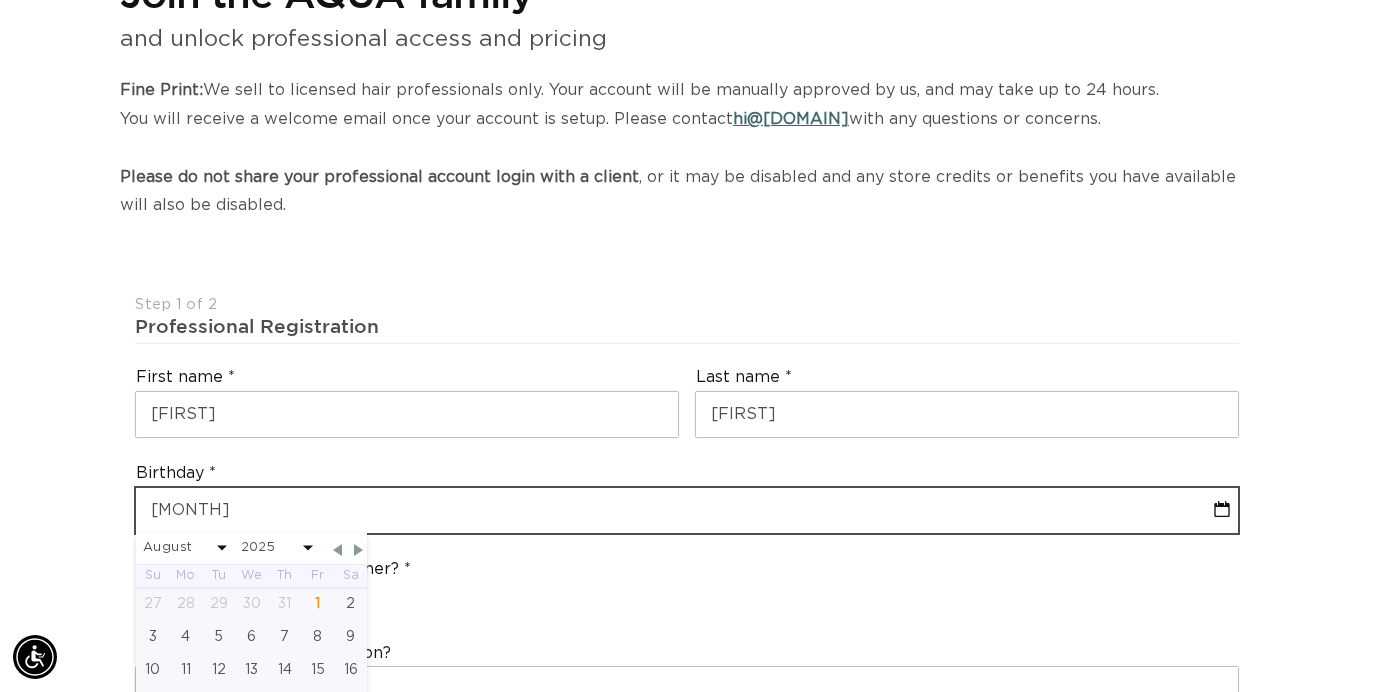 select on "7" 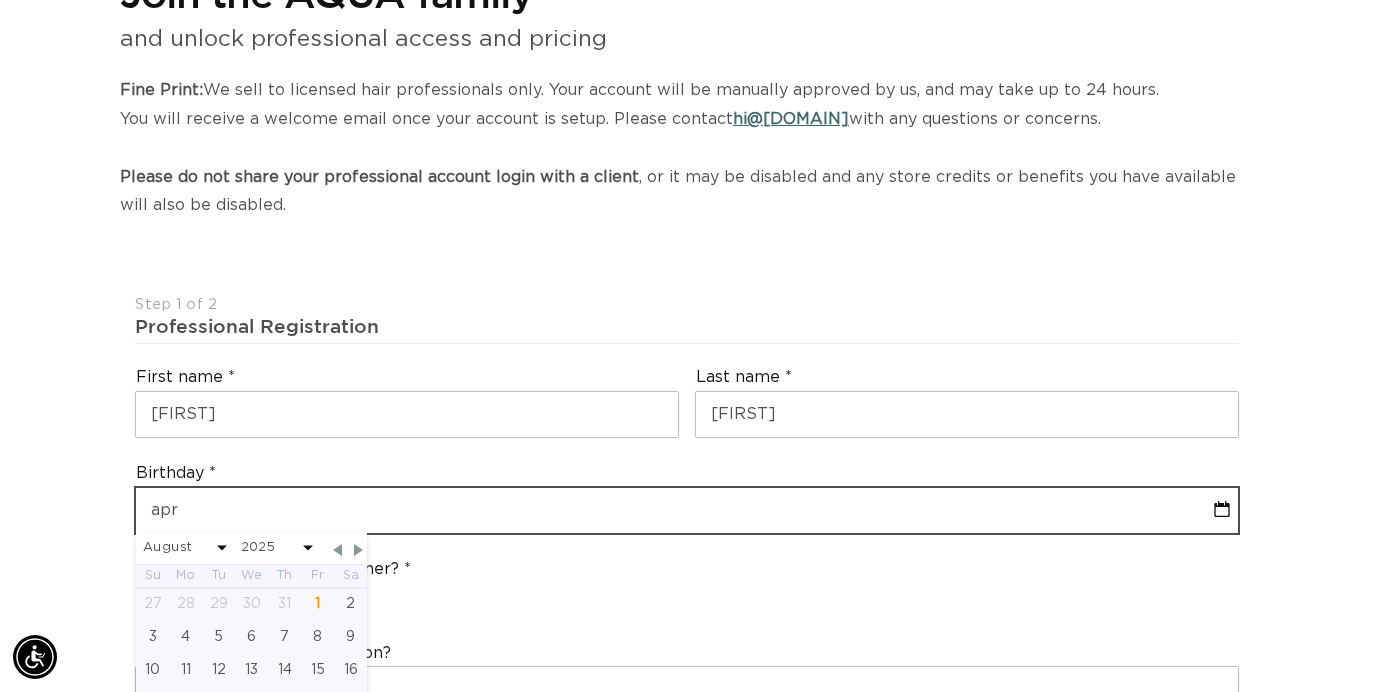 select on "7" 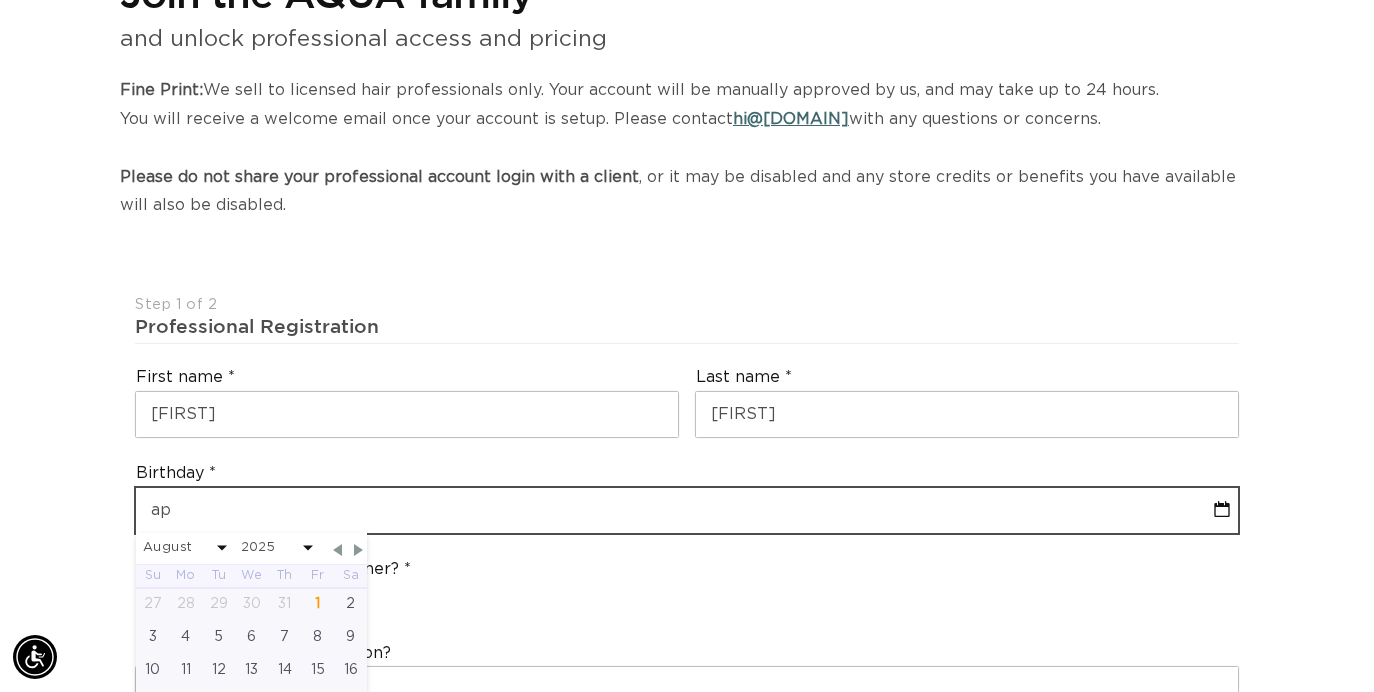 select on "7" 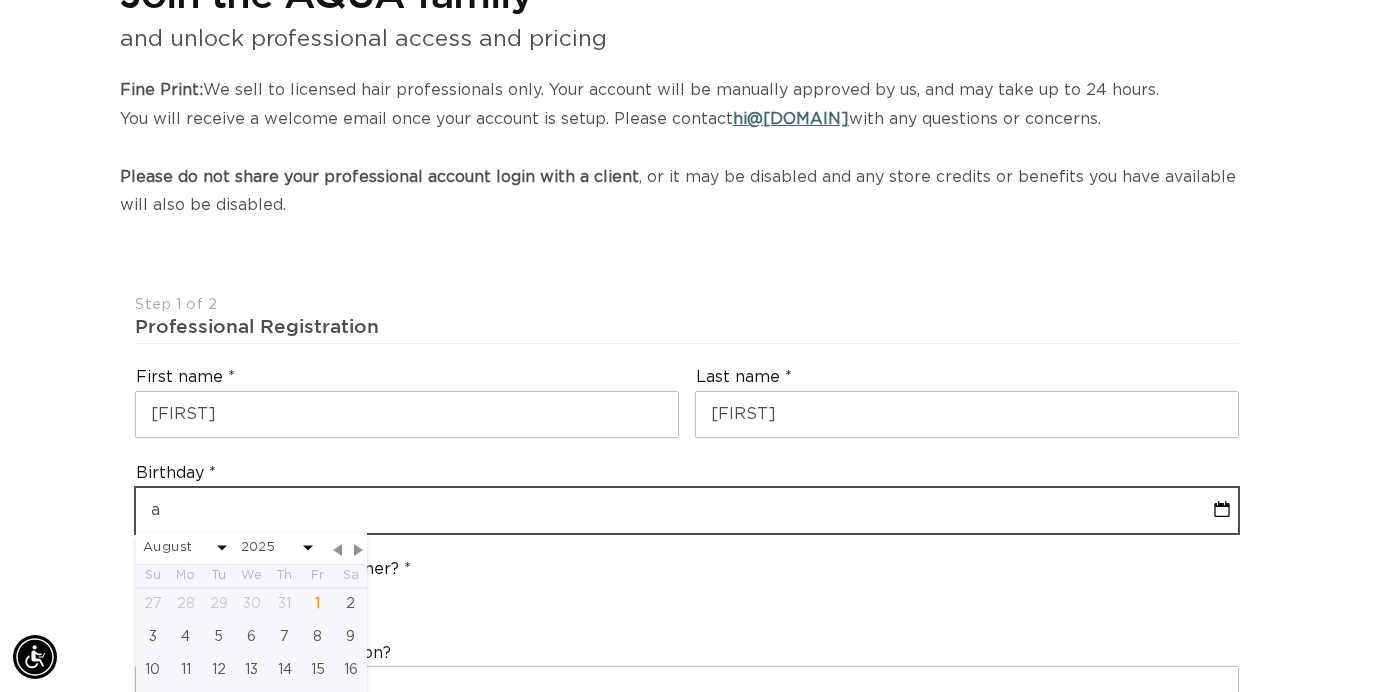 type on "a" 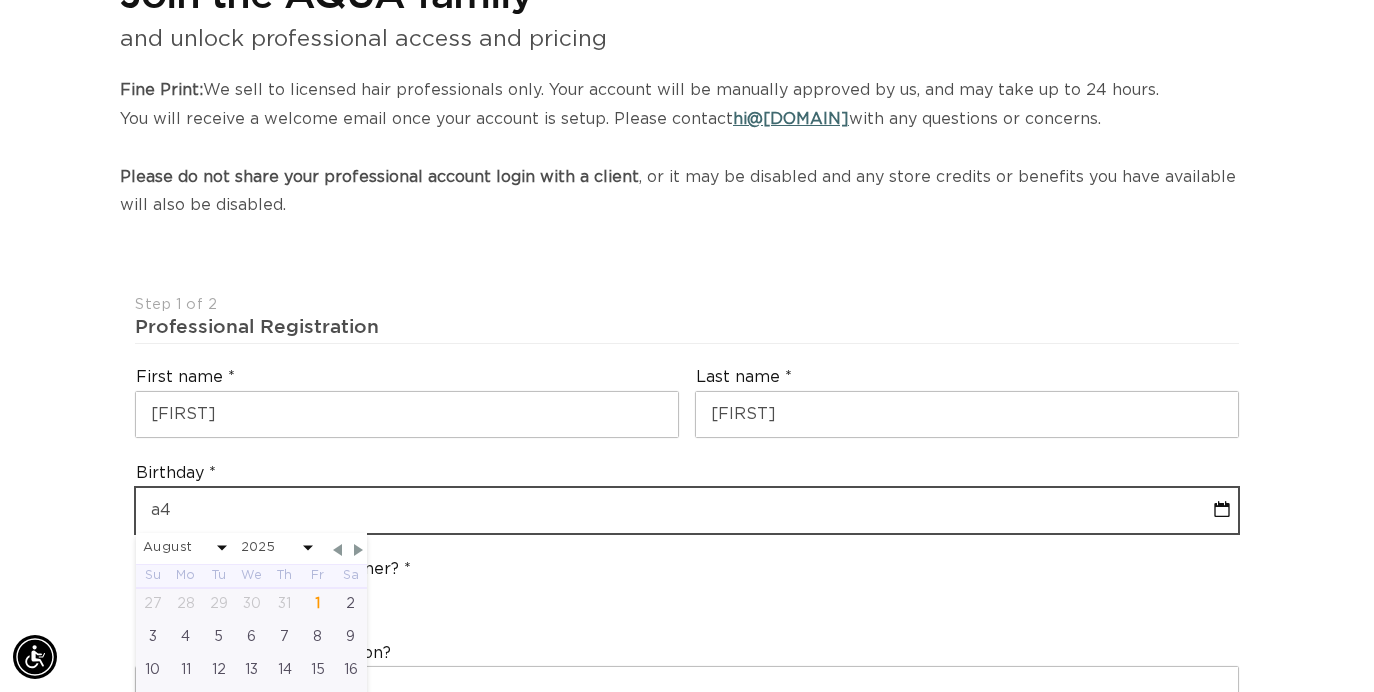 select on "7" 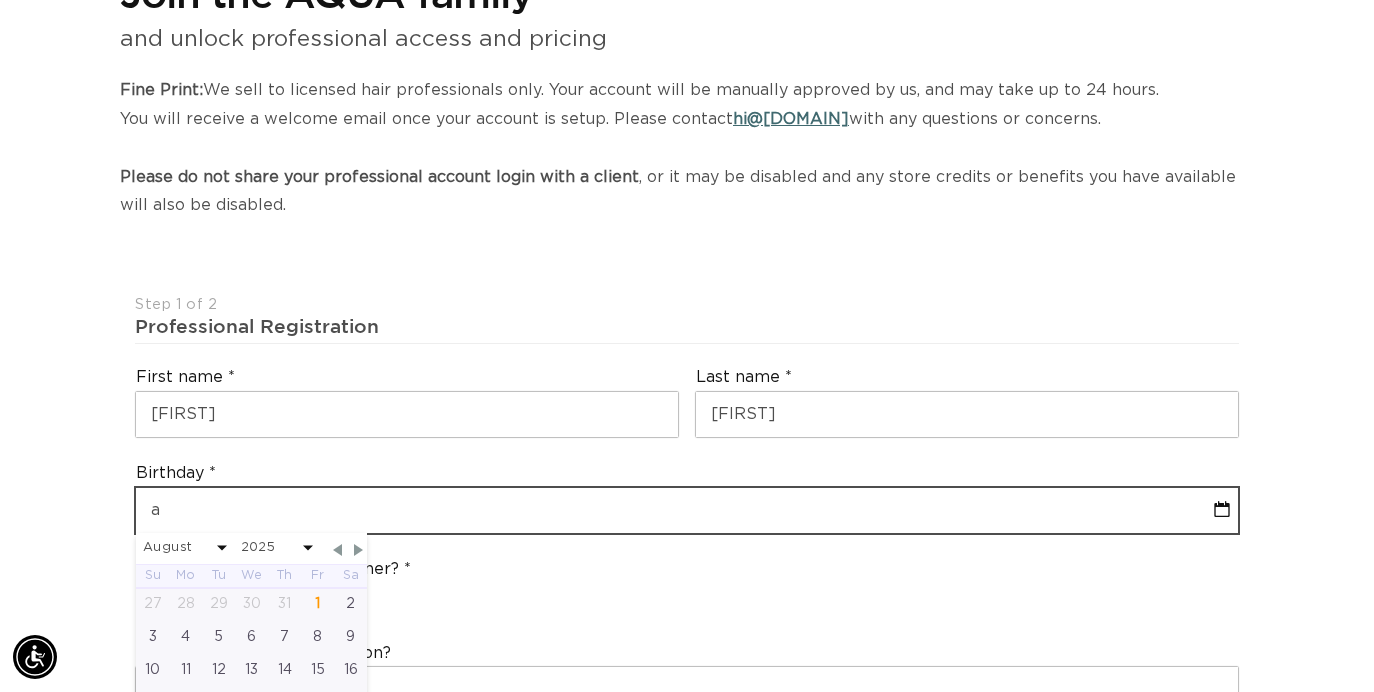type on "a" 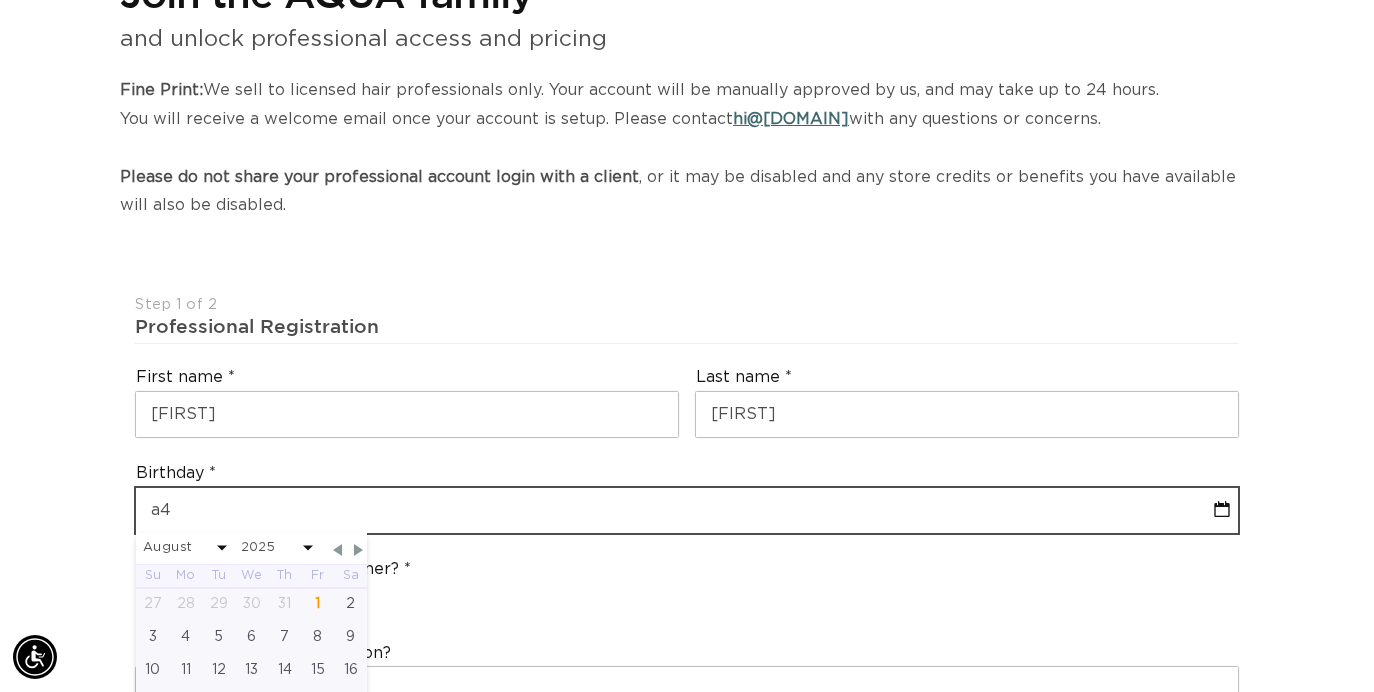 select on "7" 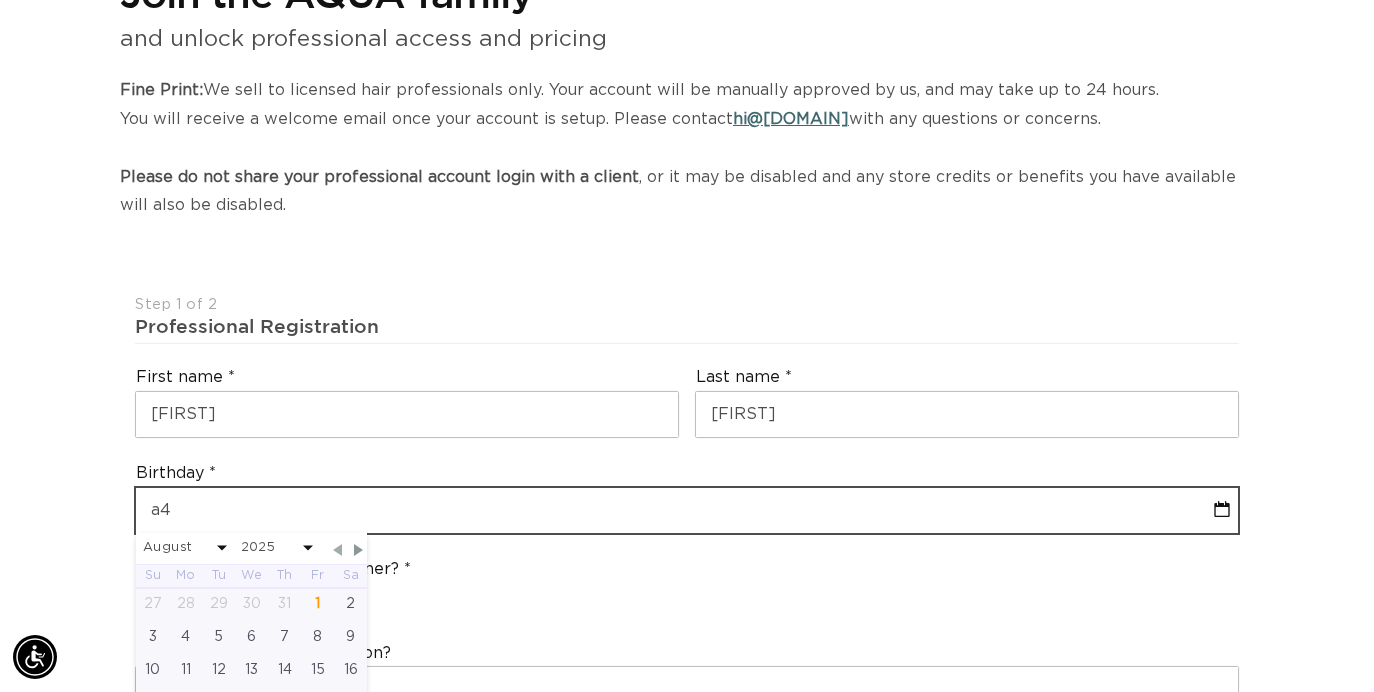 scroll, scrollTop: 0, scrollLeft: 1232, axis: horizontal 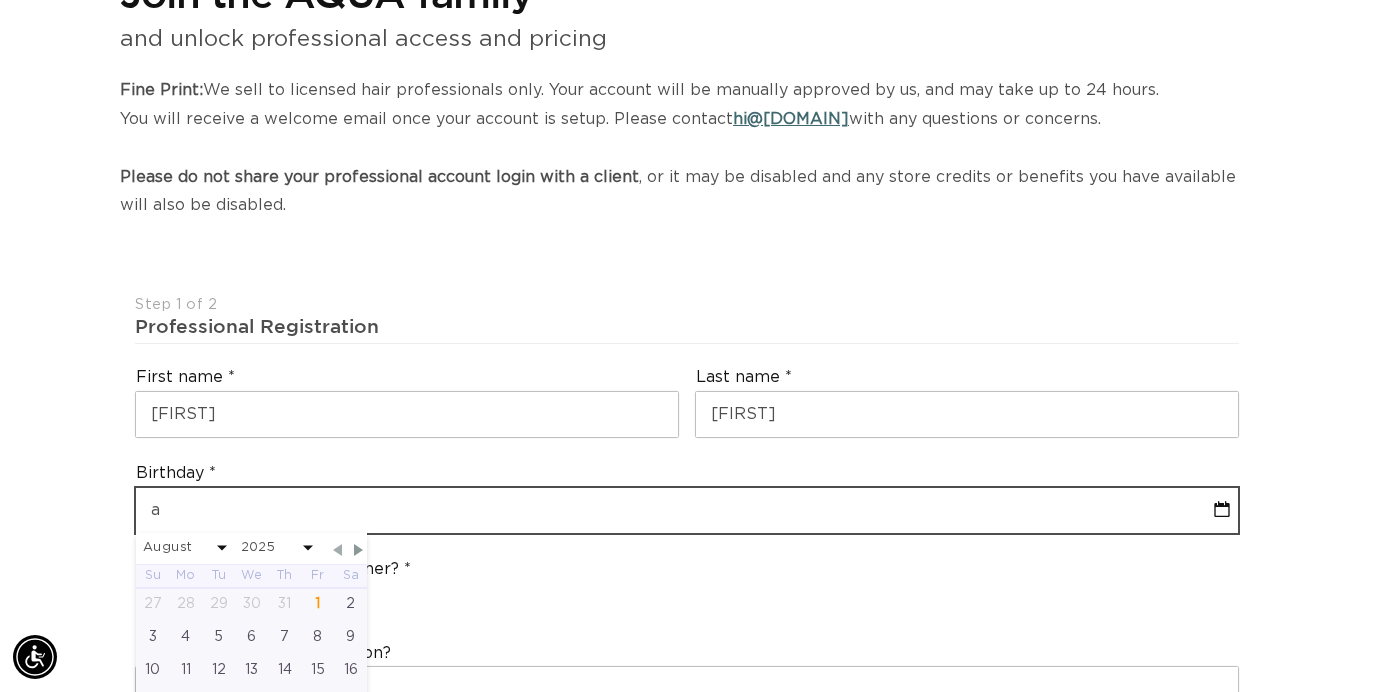 type on "a" 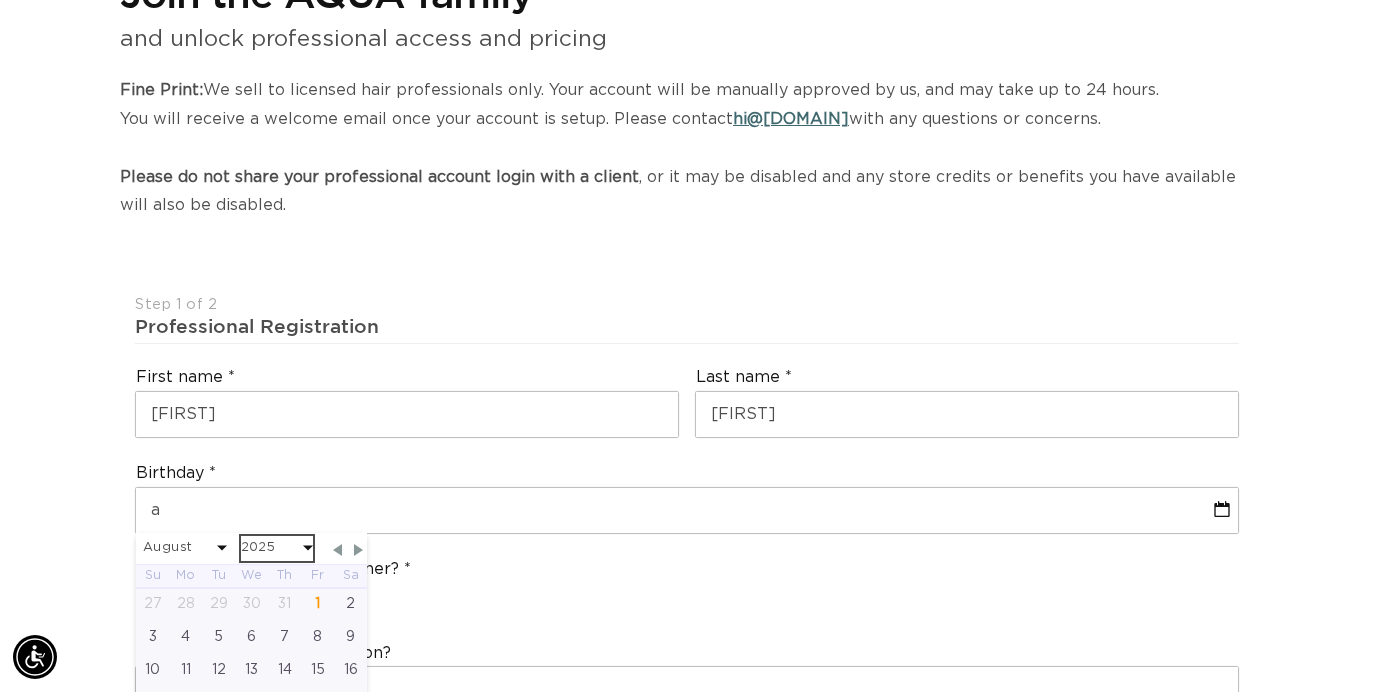click on "2045 2044 2043 2042 2041 2040 2039 2038 2037 2036 2035 2034 2033 2032 2031 2030 2029 2028 2027 2026 2025 2024 2023 2022 2021 2020 2019 2018 2017 2016 2015 2014 2013 2012 2011 2010 2009 2008 2007 2006 2005 2004 2003 2002 2001 2000 1999 1998 1997 1996 1995 1994 1993 1992 1991 1990 1989 1988 1987 1986 1985 1984 1983 1982 1981 1980 1979 1978 1977 1976 1975 1974 1973 1972 1971 1970 1969 1968 1967 1966 1965 1964 1963 1962 1961 1960 1959 1958 1957 1956 1955 1954 1953 1952 1951 1950 1949 1948 1947 1946 1945" at bounding box center [277, 548] 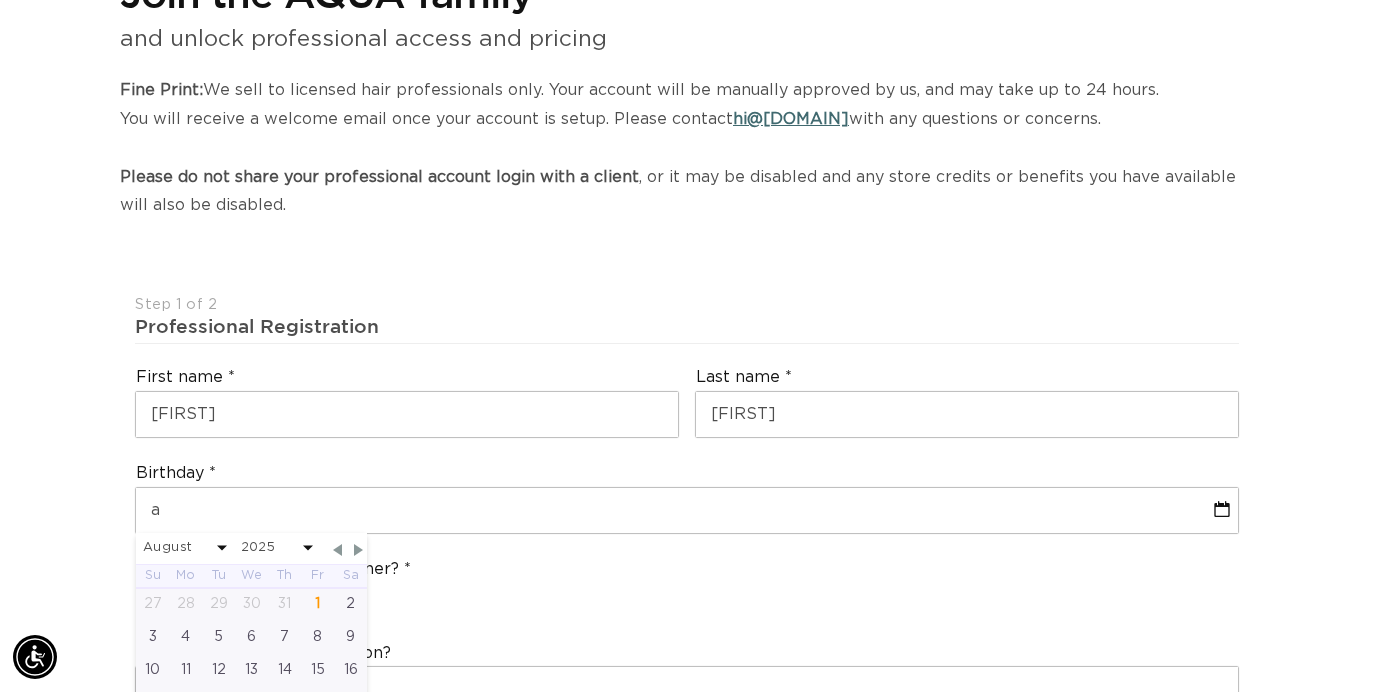 select on "7" 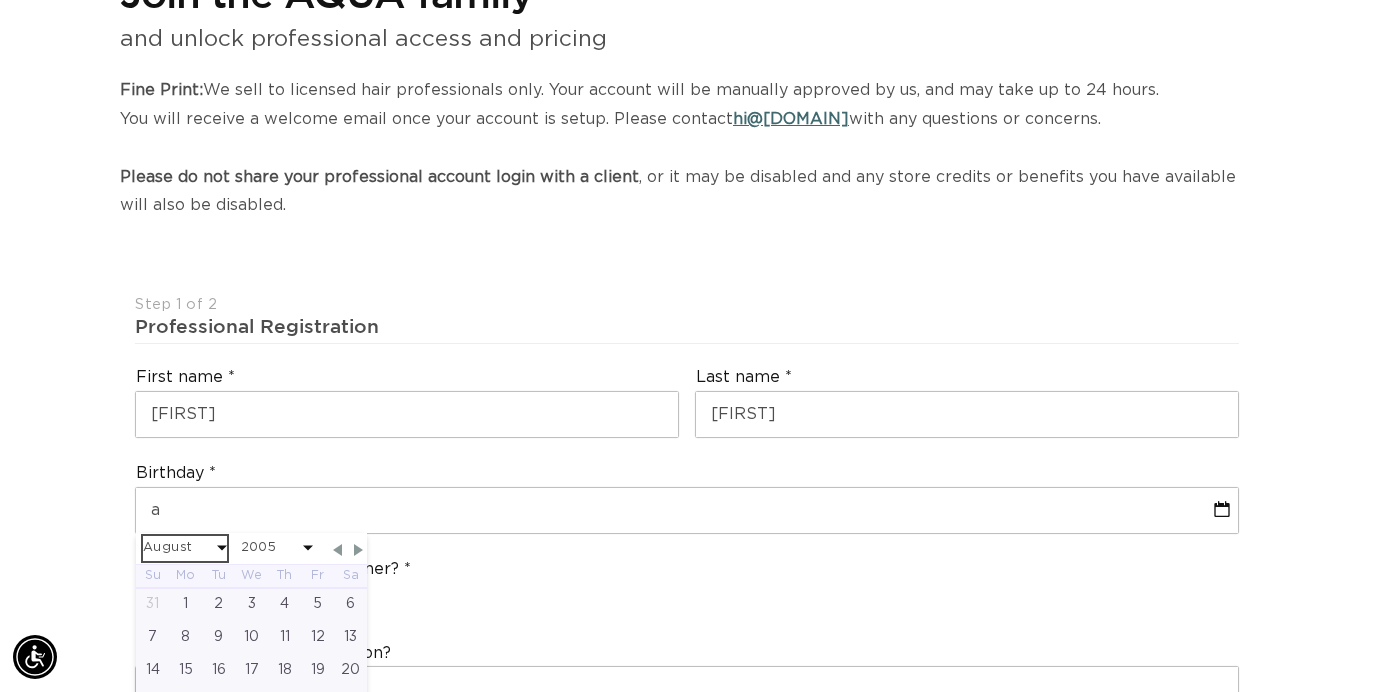 click on "January February March April May June July August September October November December" at bounding box center (185, 548) 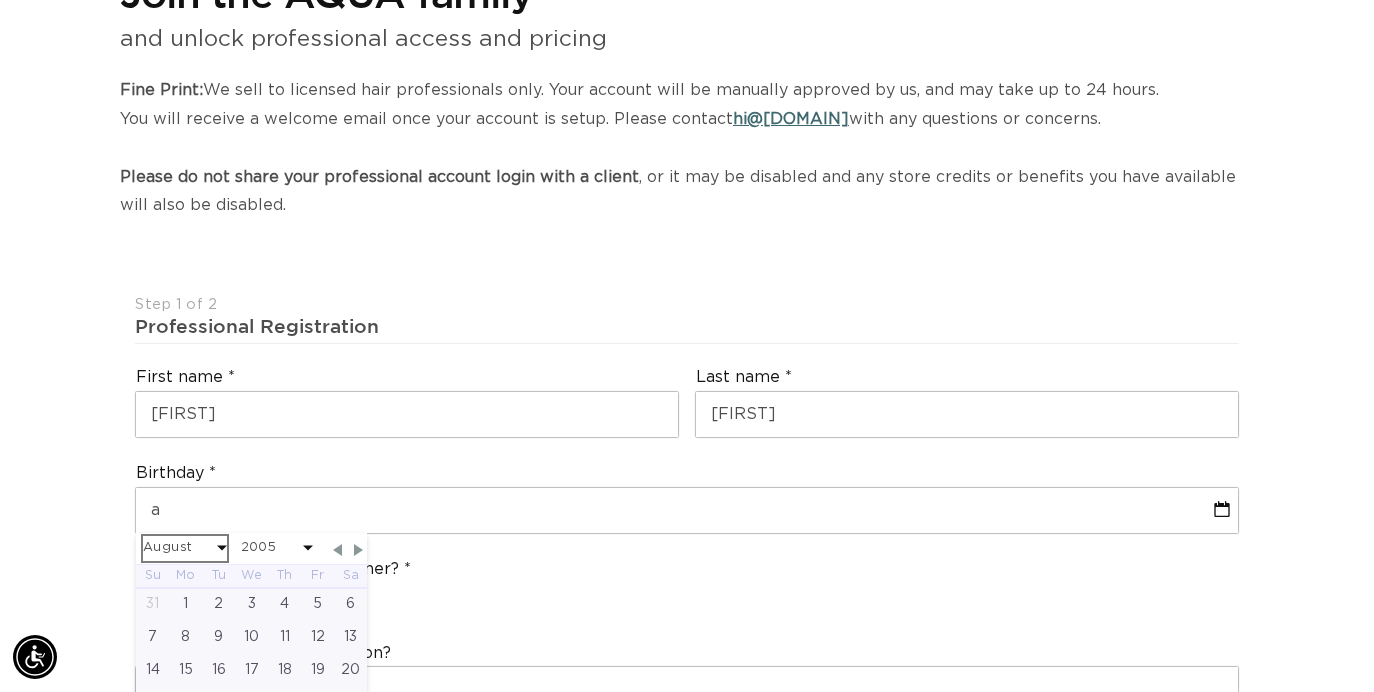 select on "3" 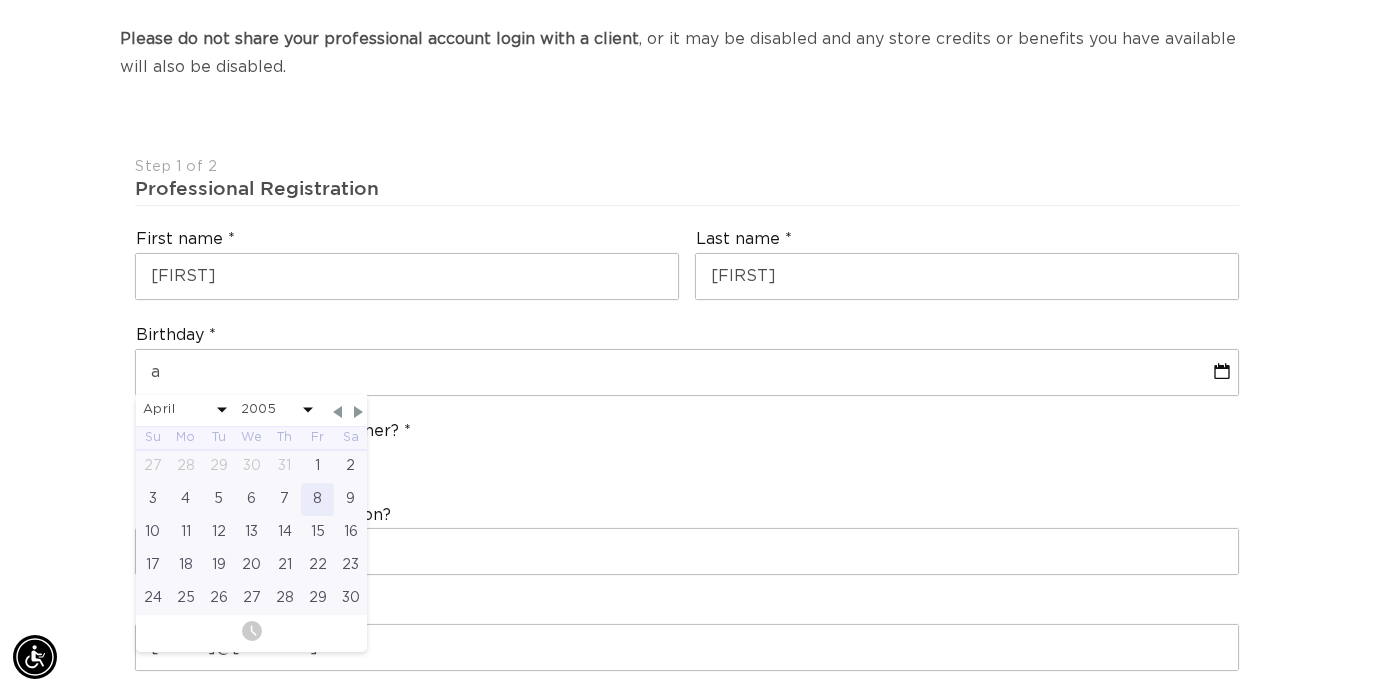 scroll, scrollTop: 408, scrollLeft: 0, axis: vertical 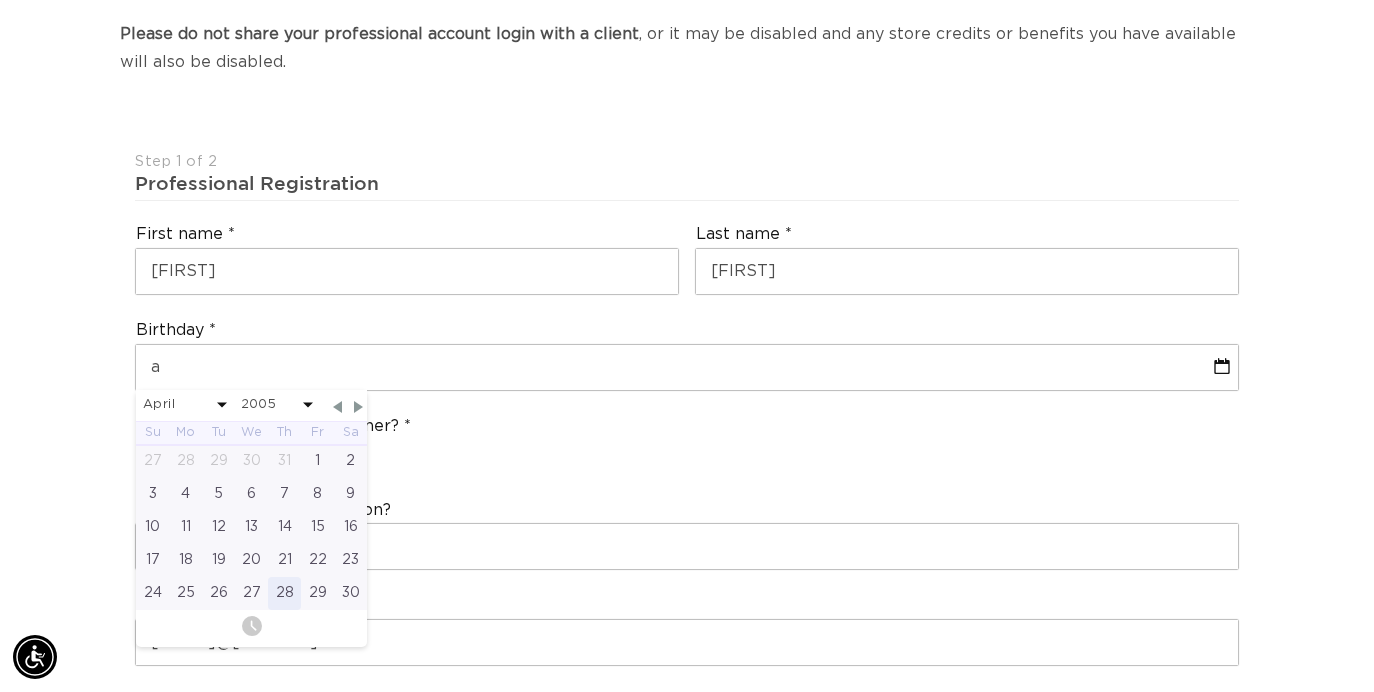 click on "Skip to content
PREMIUM HAIR EXTENSIONS. NO GUESSWORK.
SHOP NOW. PAY LATER WITH AFTERPAY NOW AVAILABLE
AQUALYNA FOR STYLIST - SAVE UP TO 30% SHOP WITH PRO DISCOUNT OFF
FEATURED
Naturals" at bounding box center (687, 1745) 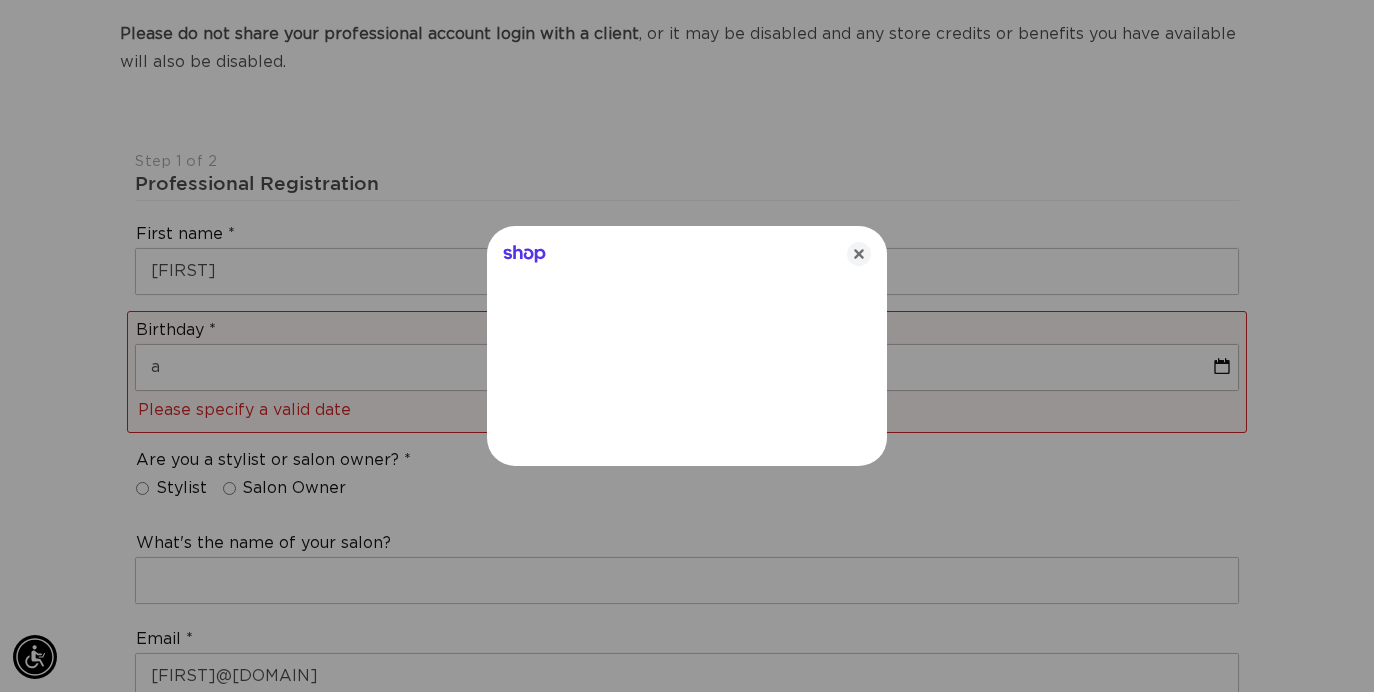 scroll, scrollTop: 0, scrollLeft: 2494, axis: horizontal 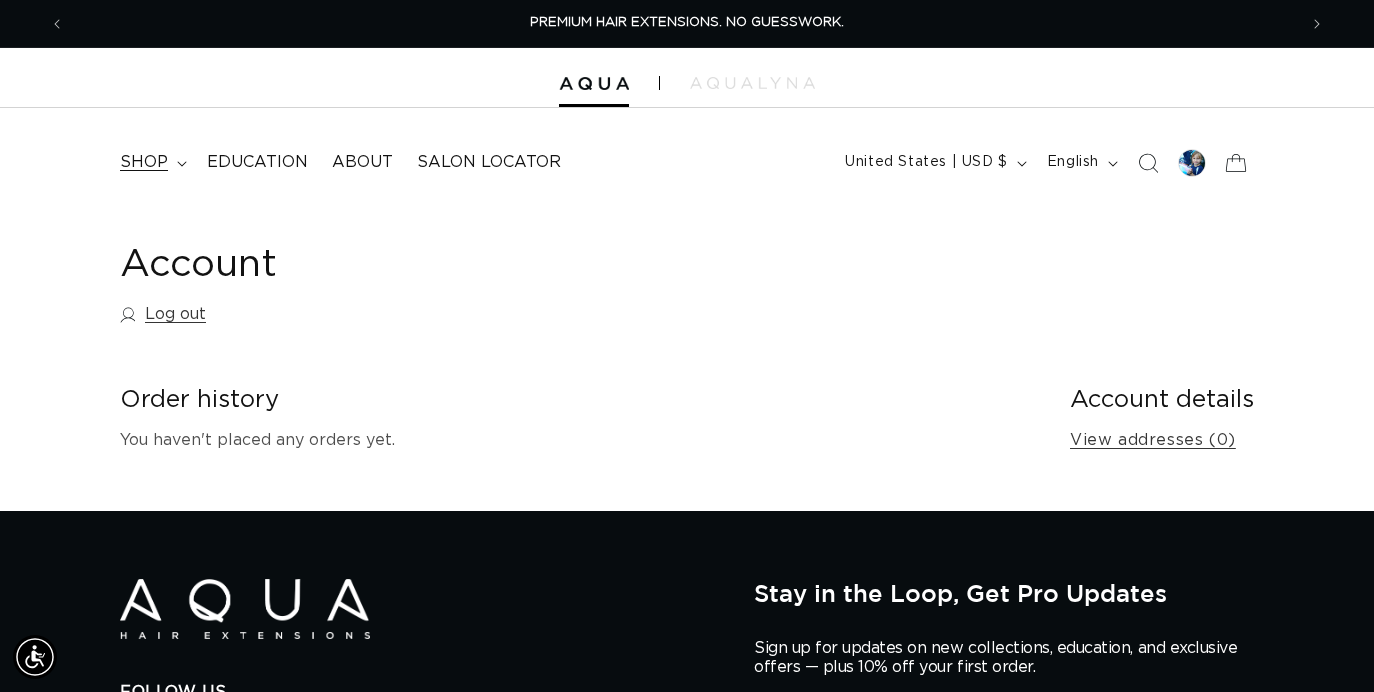 click on "shop" at bounding box center (144, 162) 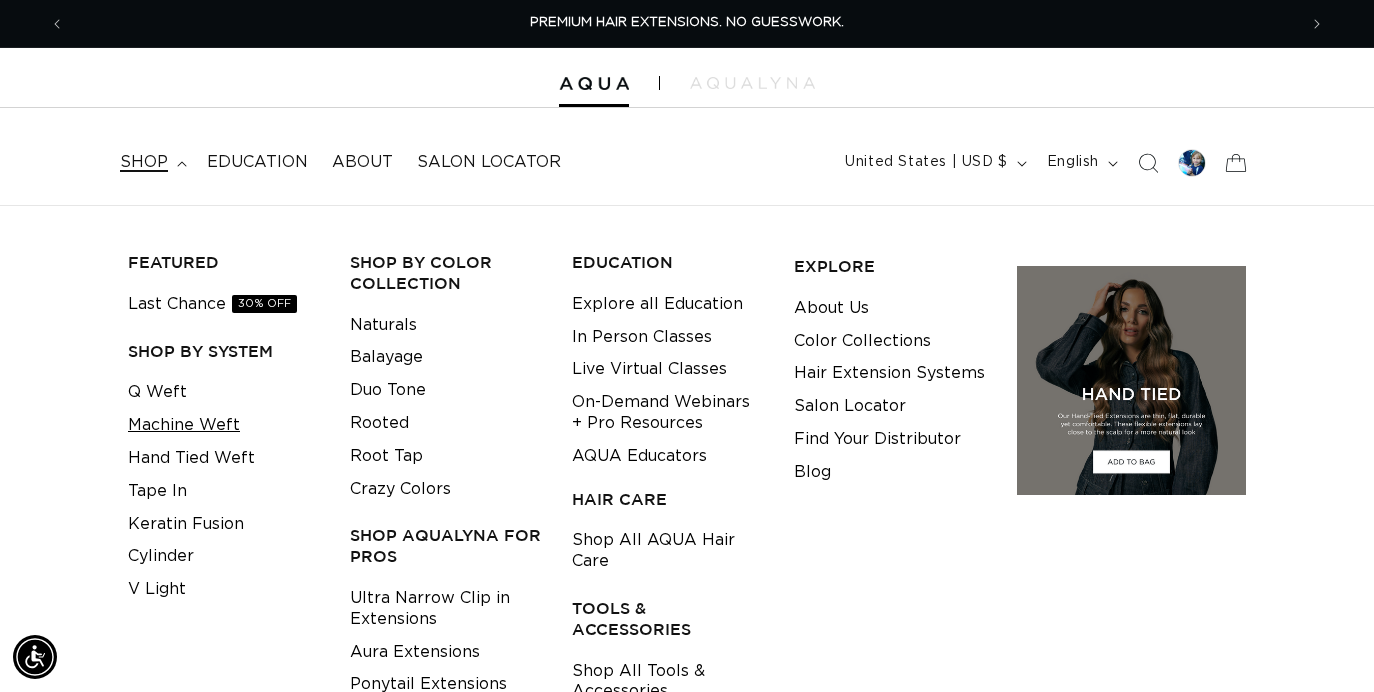 click on "Machine Weft" at bounding box center (184, 425) 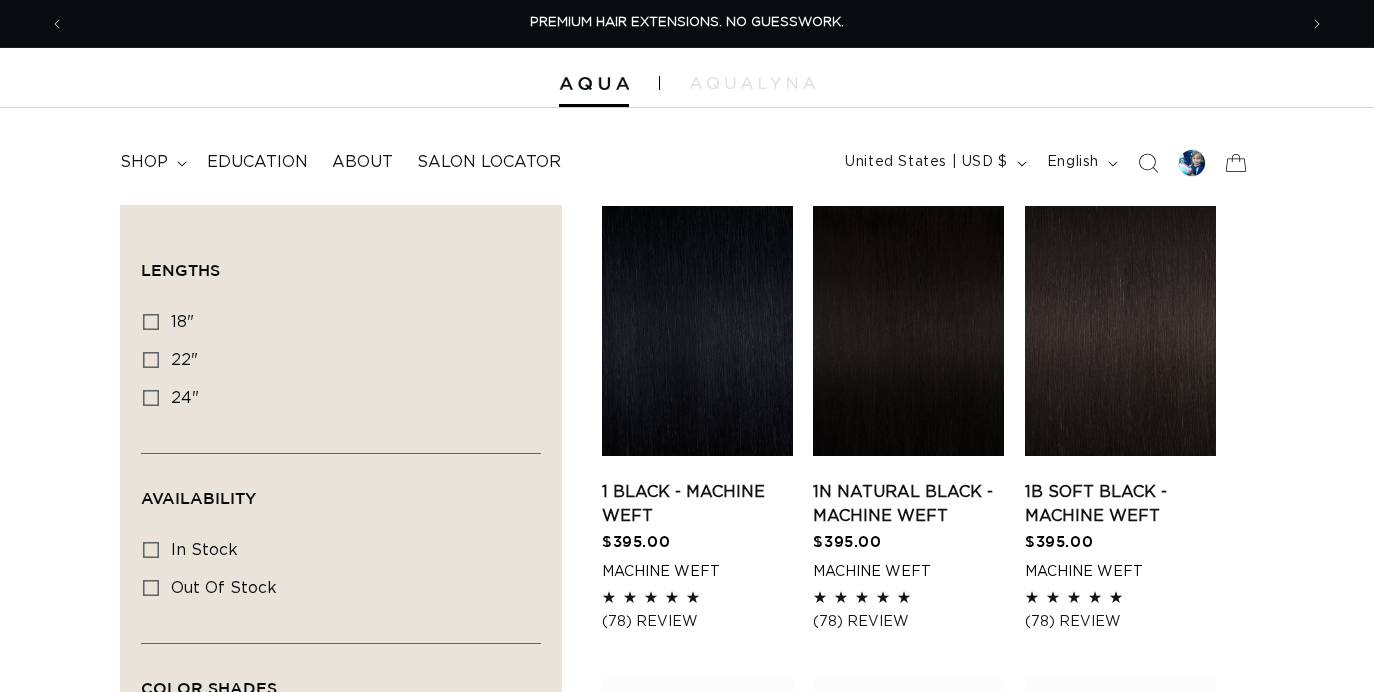 scroll, scrollTop: 0, scrollLeft: 0, axis: both 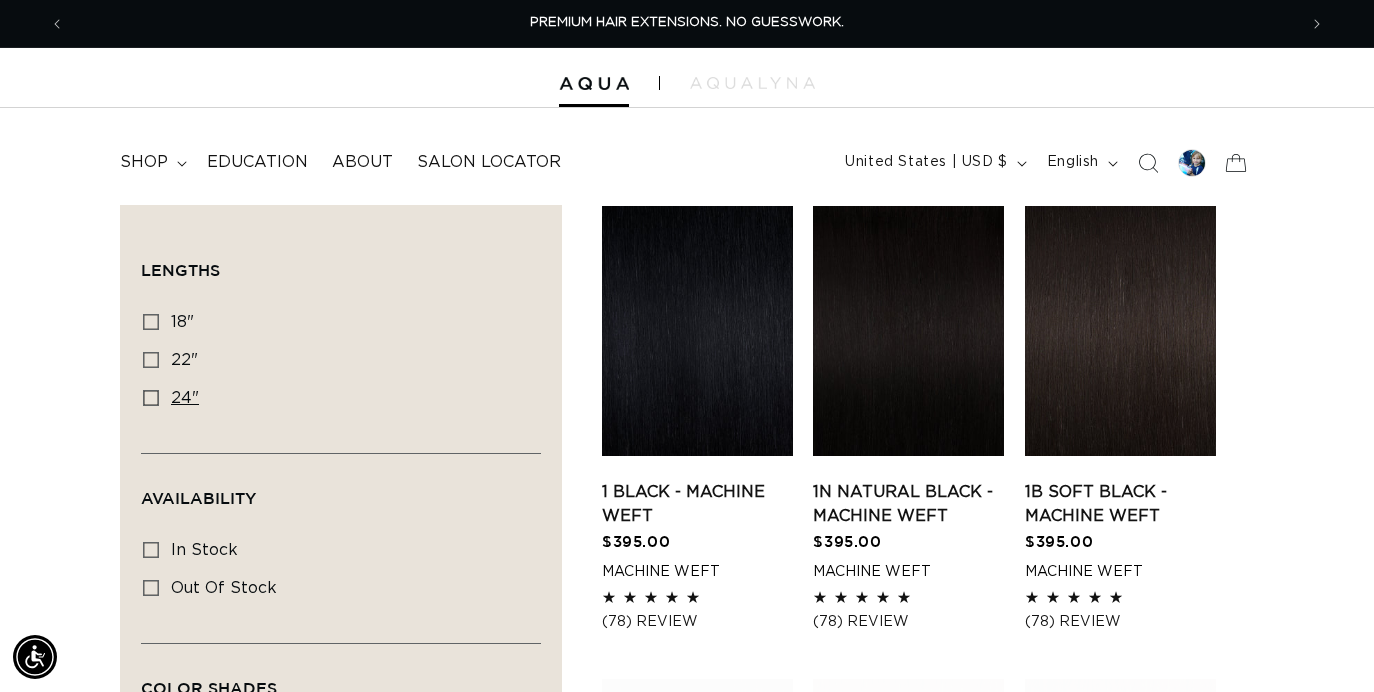 click on "24"" at bounding box center [185, 398] 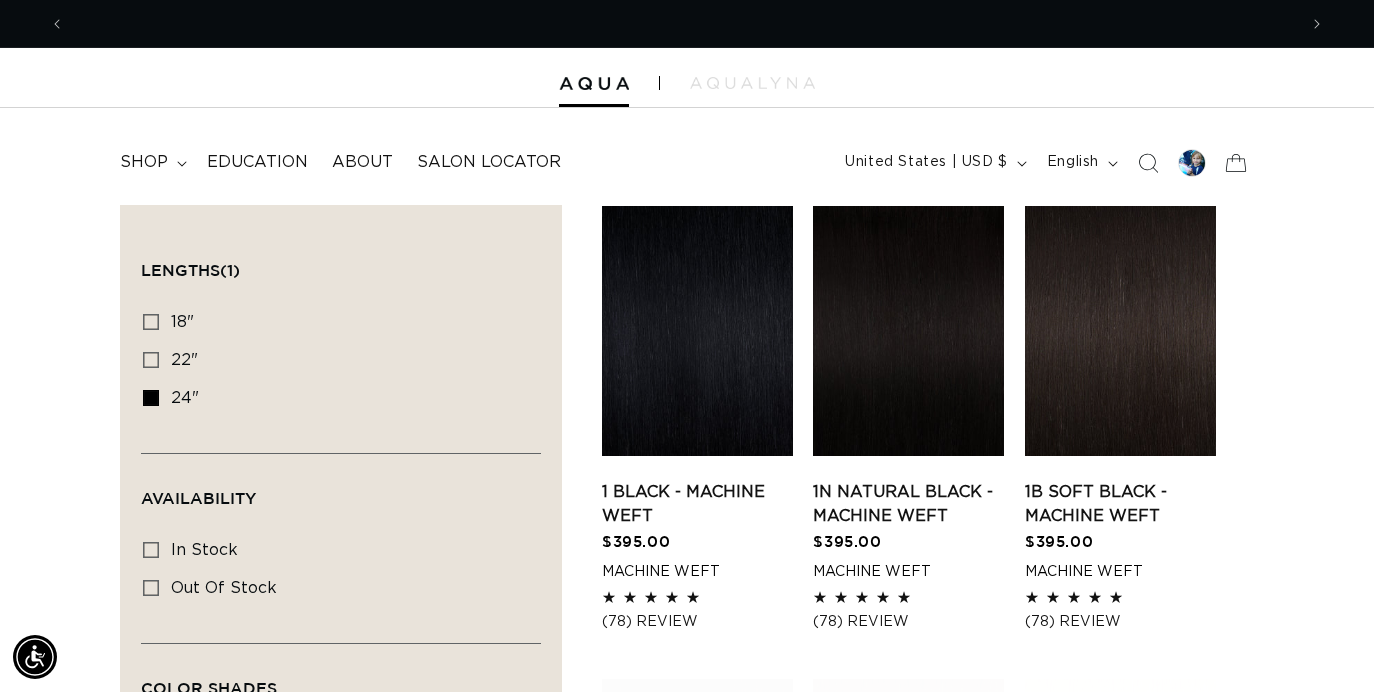 scroll, scrollTop: 0, scrollLeft: 1232, axis: horizontal 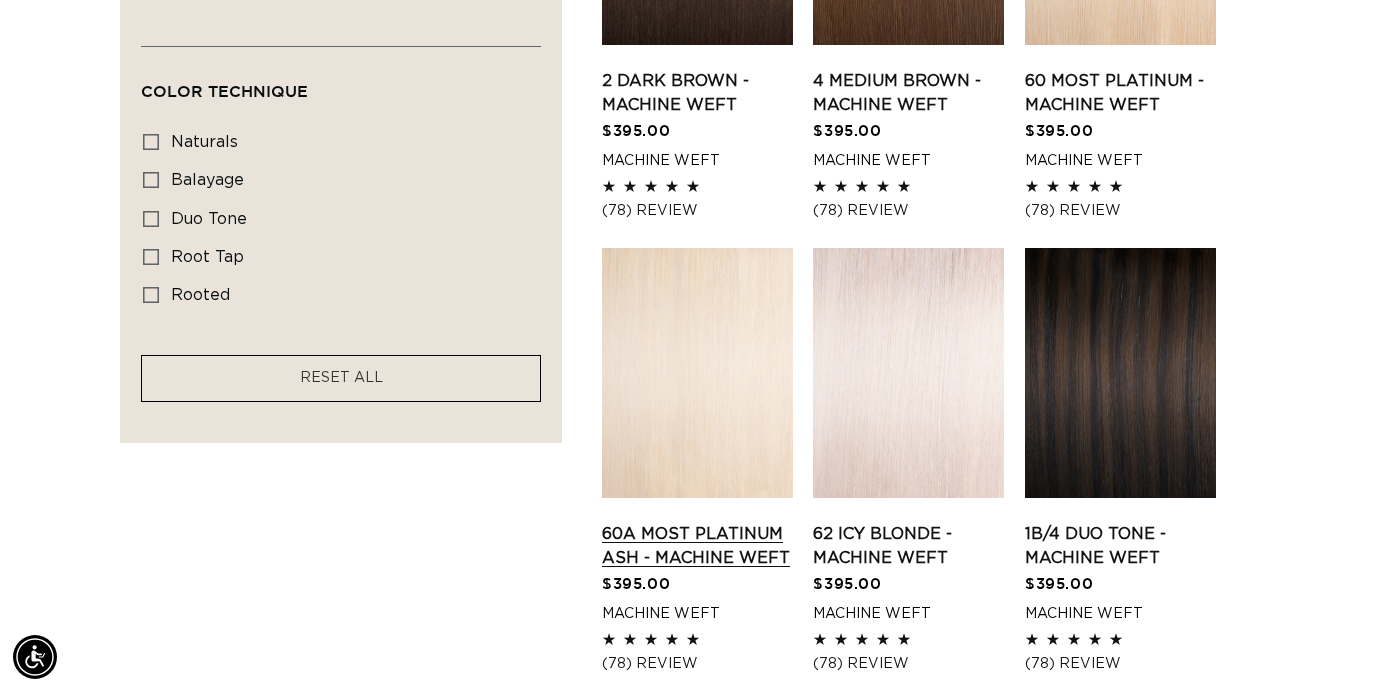 click on "60A Most Platinum Ash  - Machine Weft" at bounding box center (697, 546) 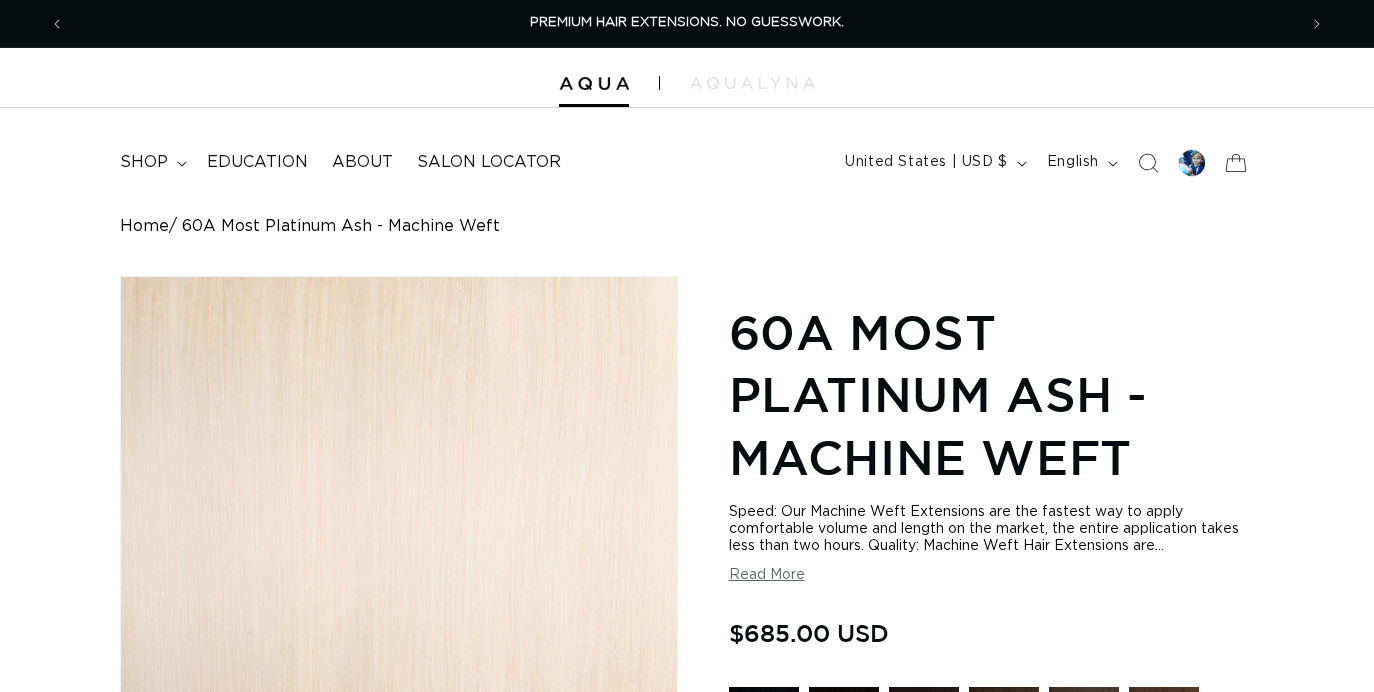 scroll, scrollTop: 0, scrollLeft: 0, axis: both 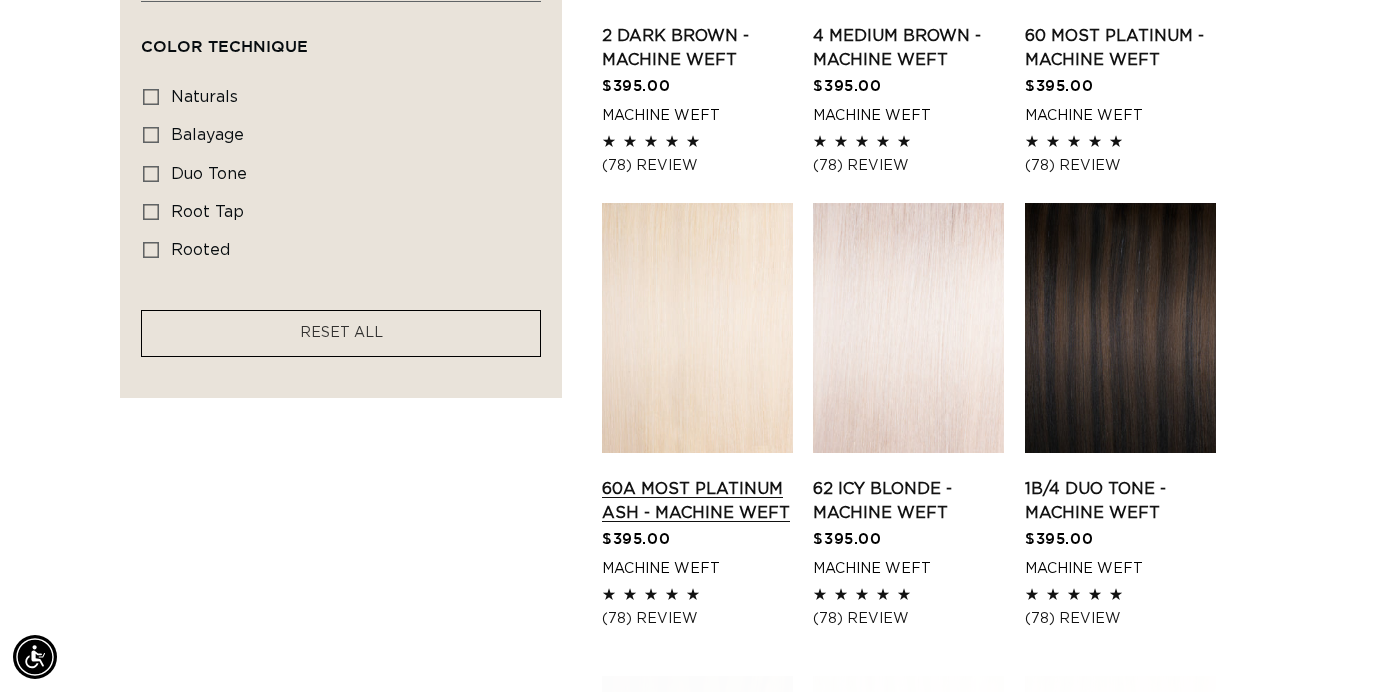 click on "60A Most Platinum Ash  - Machine Weft" at bounding box center [697, 501] 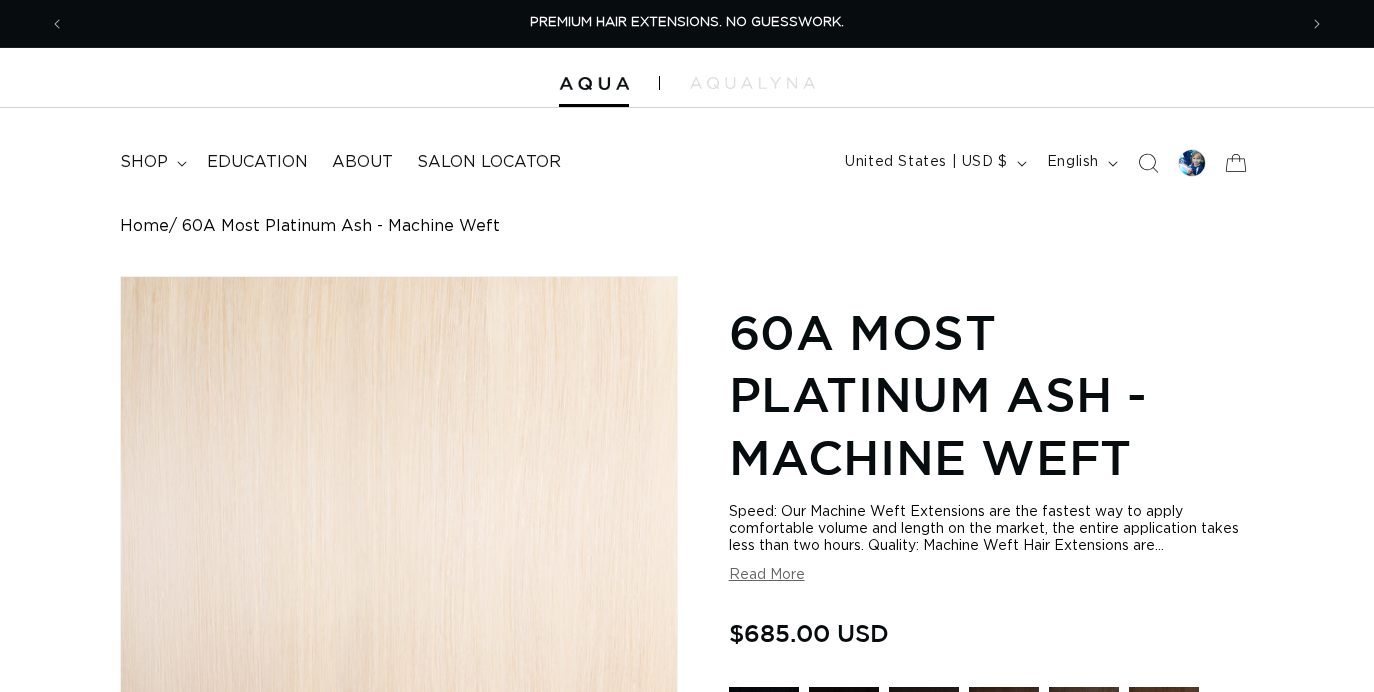scroll, scrollTop: 0, scrollLeft: 0, axis: both 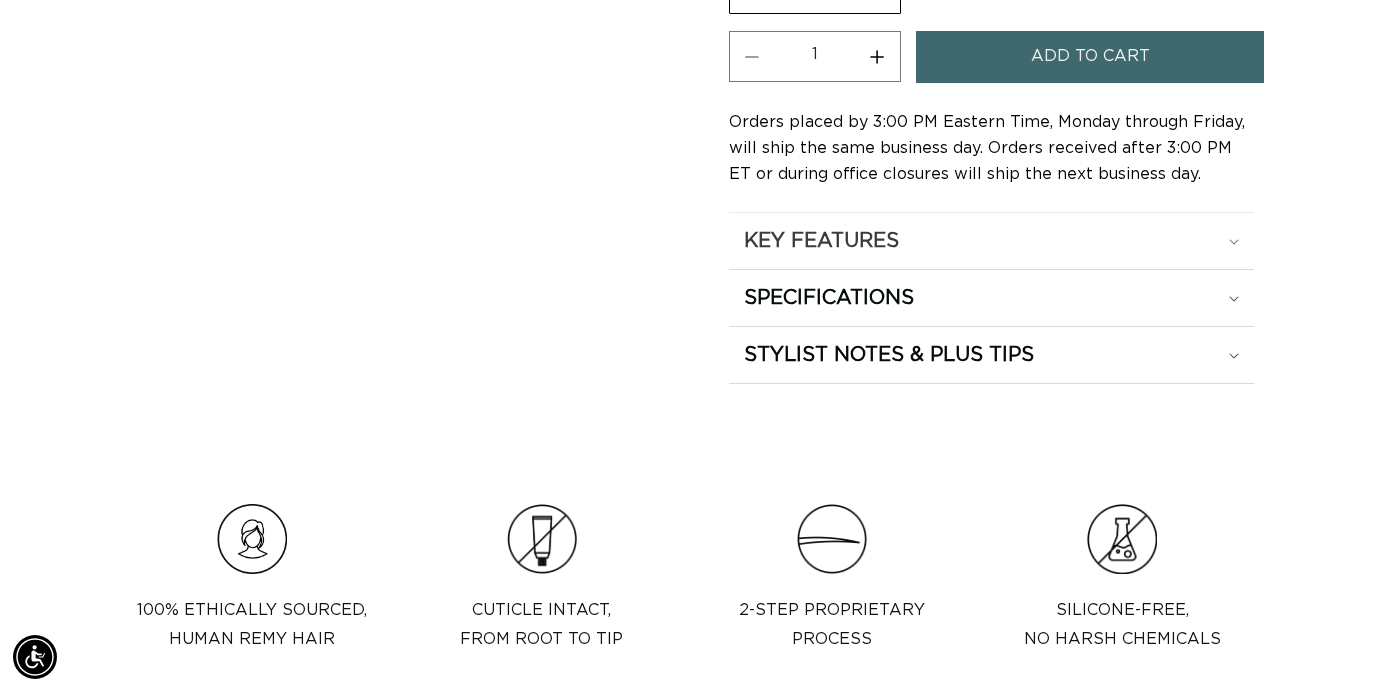 click on "KEY FEATURES" at bounding box center (821, 241) 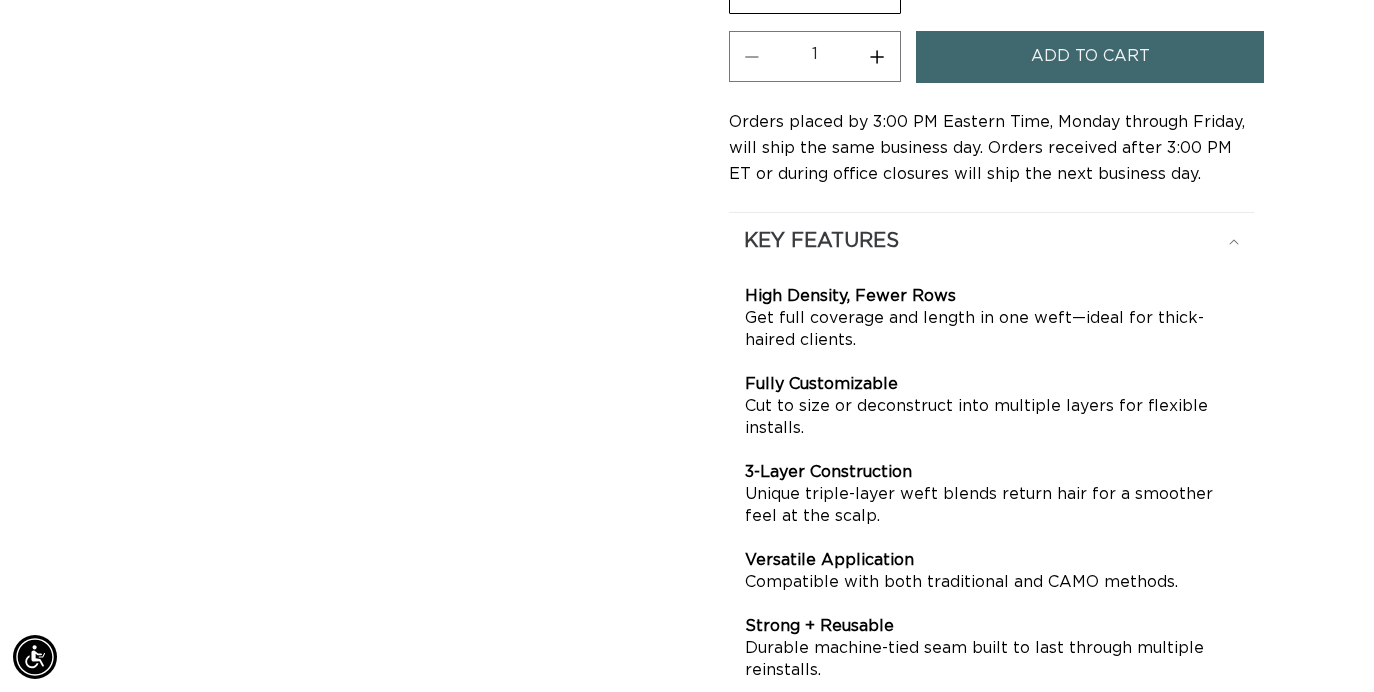 scroll, scrollTop: 0, scrollLeft: 0, axis: both 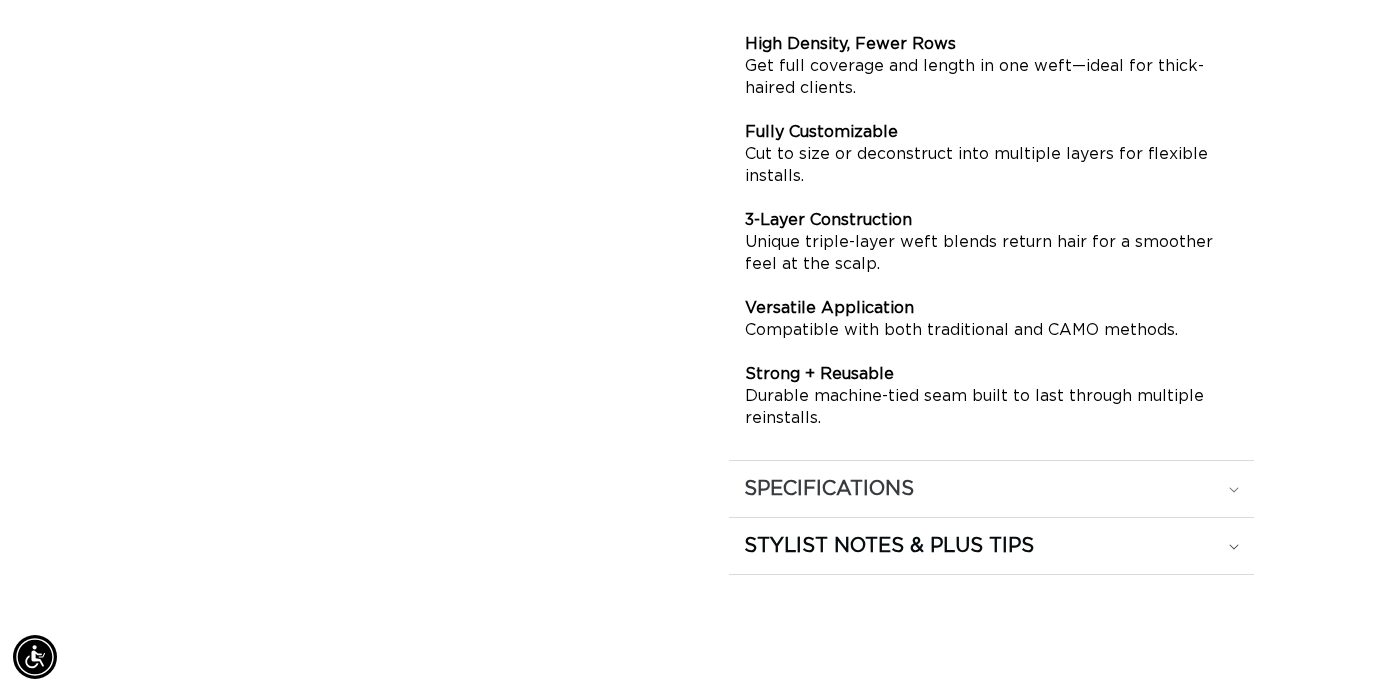 click on "SPECIFICATIONS" at bounding box center [821, -11] 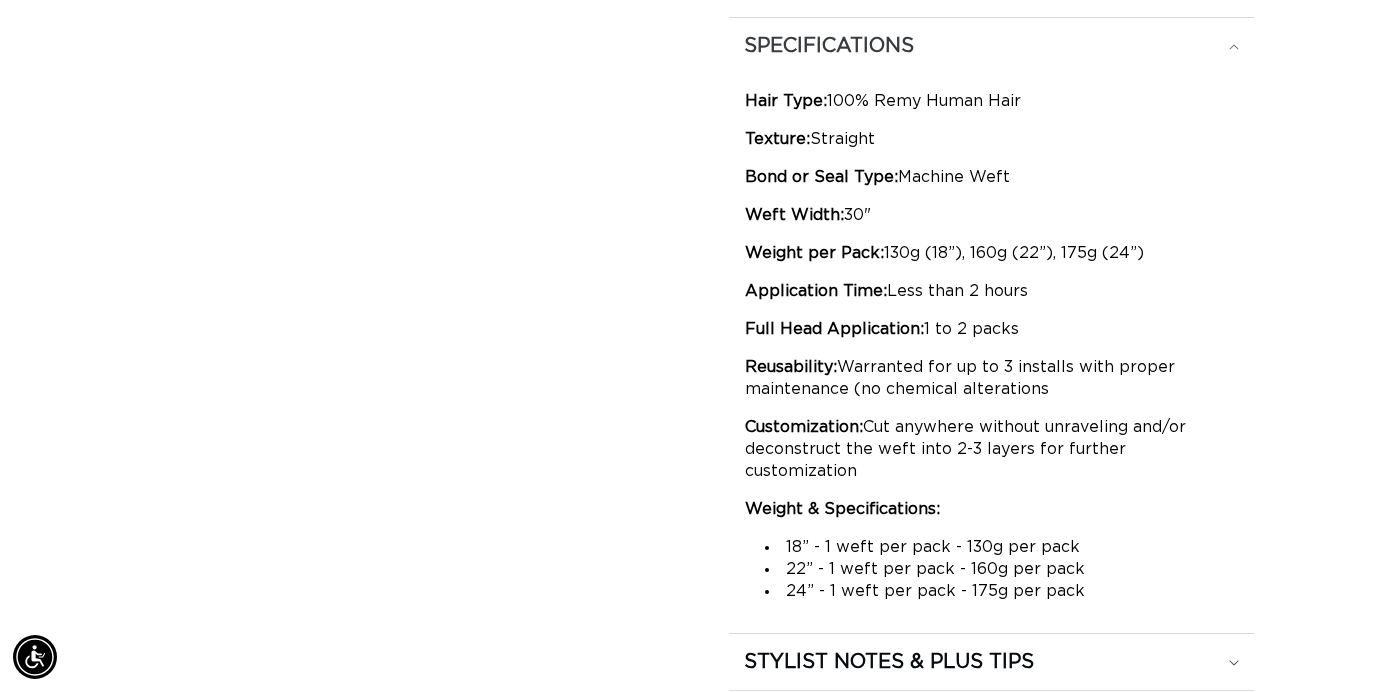 scroll, scrollTop: 0, scrollLeft: 2464, axis: horizontal 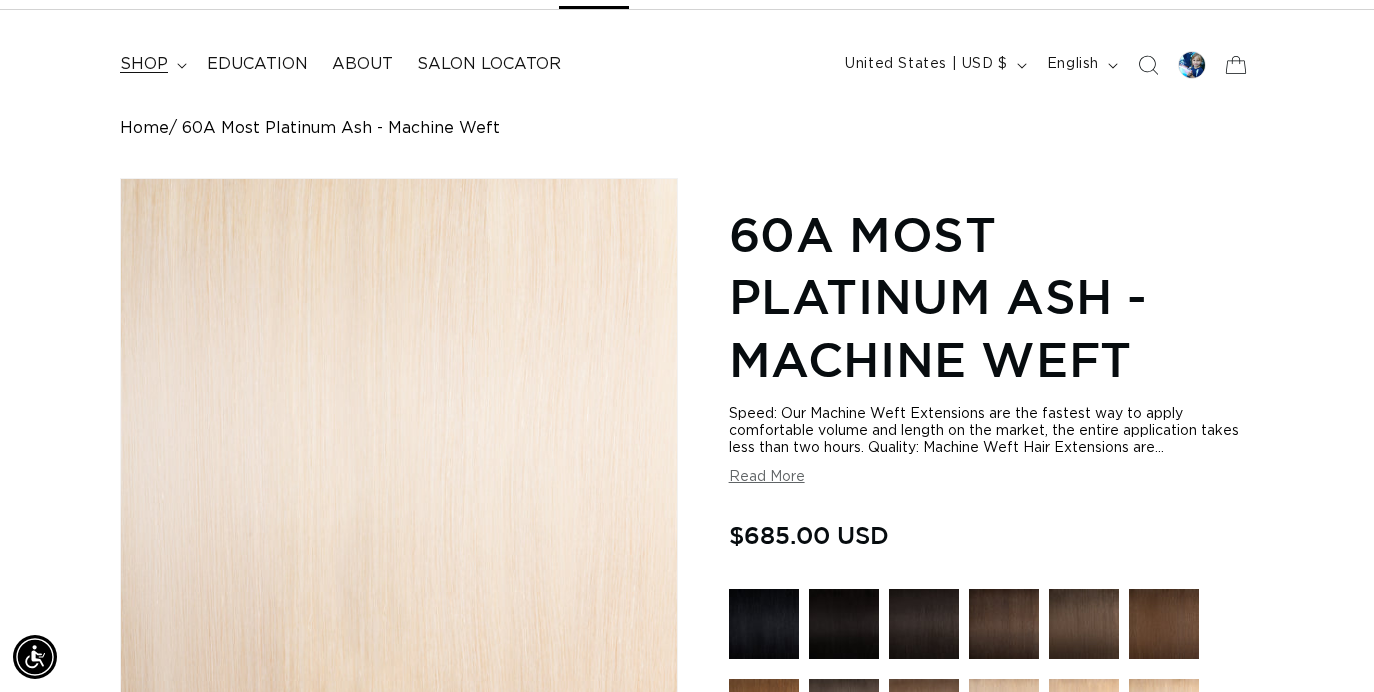 click on "shop" at bounding box center (144, 64) 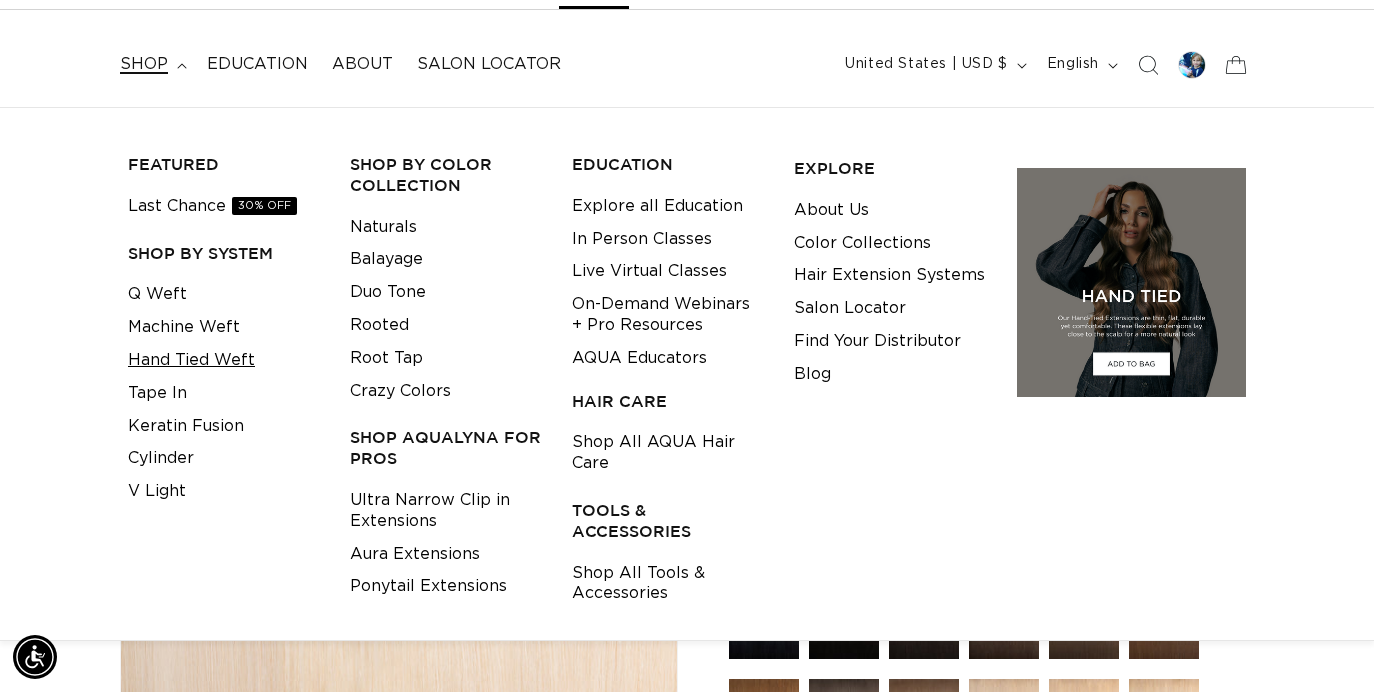 click on "Hand Tied Weft" at bounding box center (191, 360) 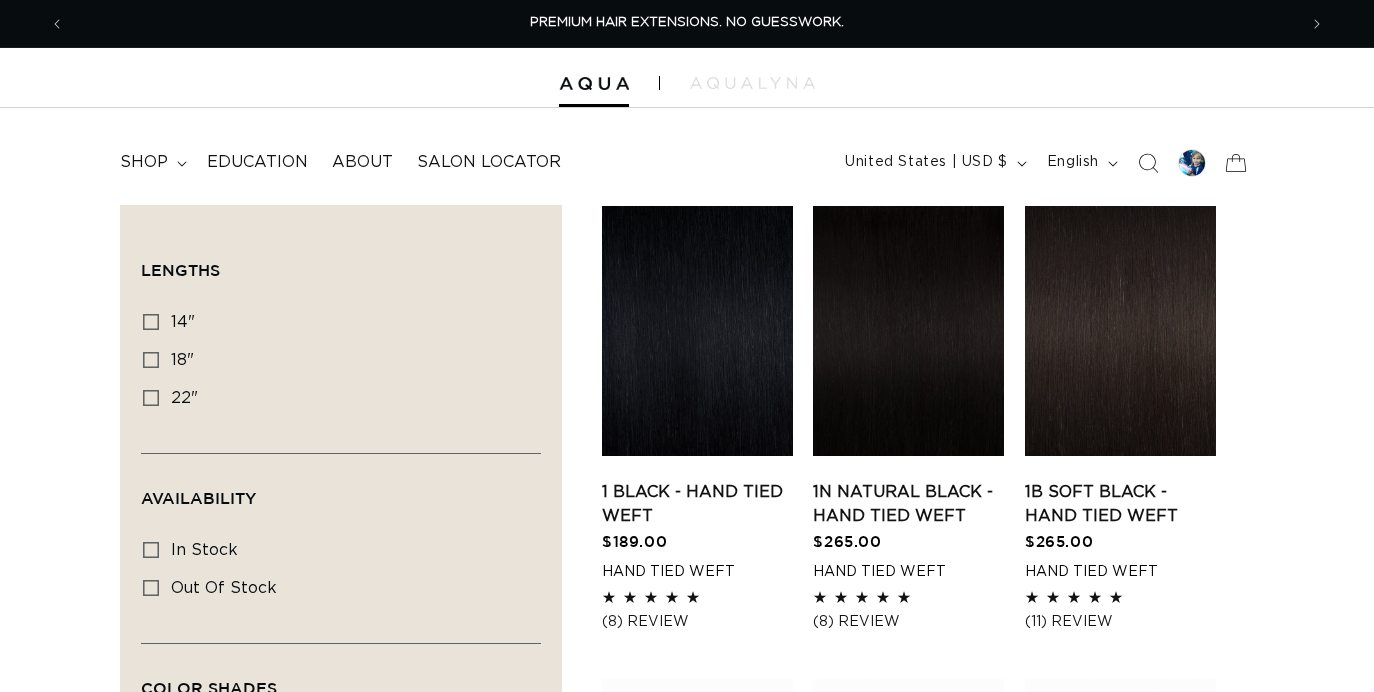 scroll, scrollTop: 0, scrollLeft: 0, axis: both 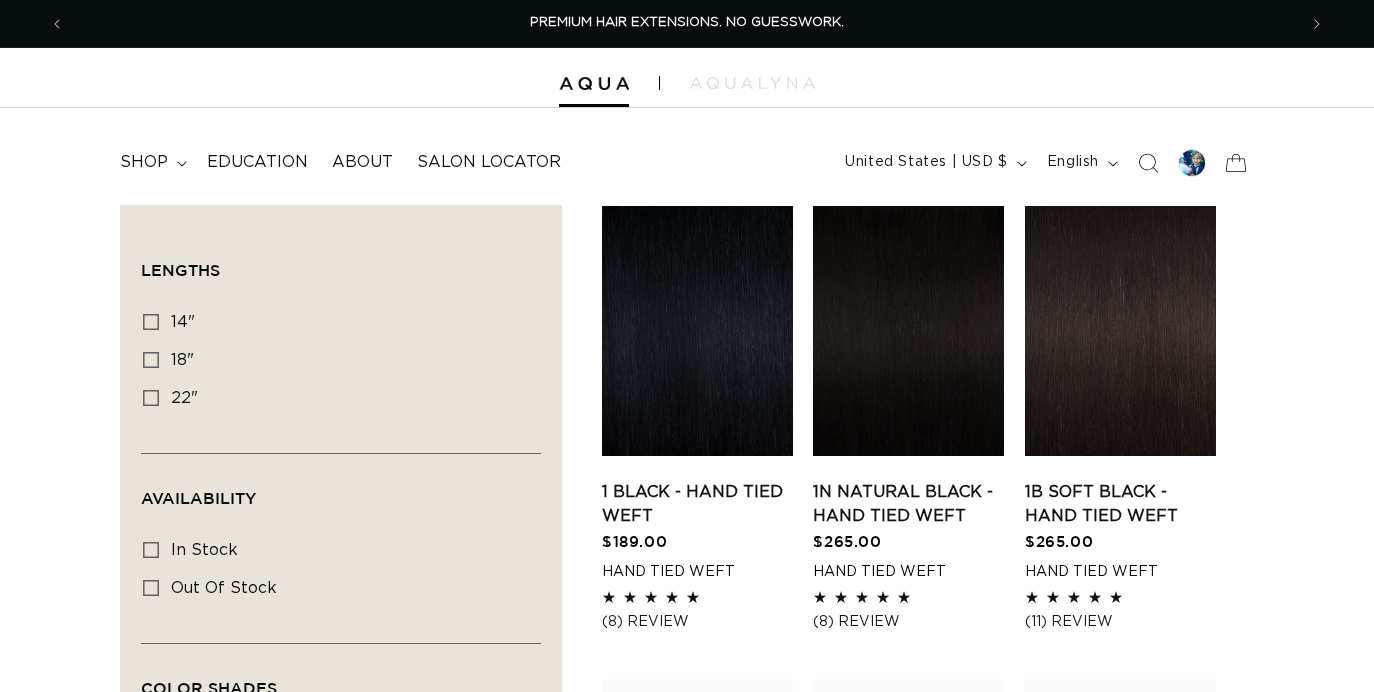 click on "Filter:
Lengths
(0)
Lengths
14"
14" (11 products)
18"
18" (35 products)
22"
Availability" at bounding box center (341, 756) 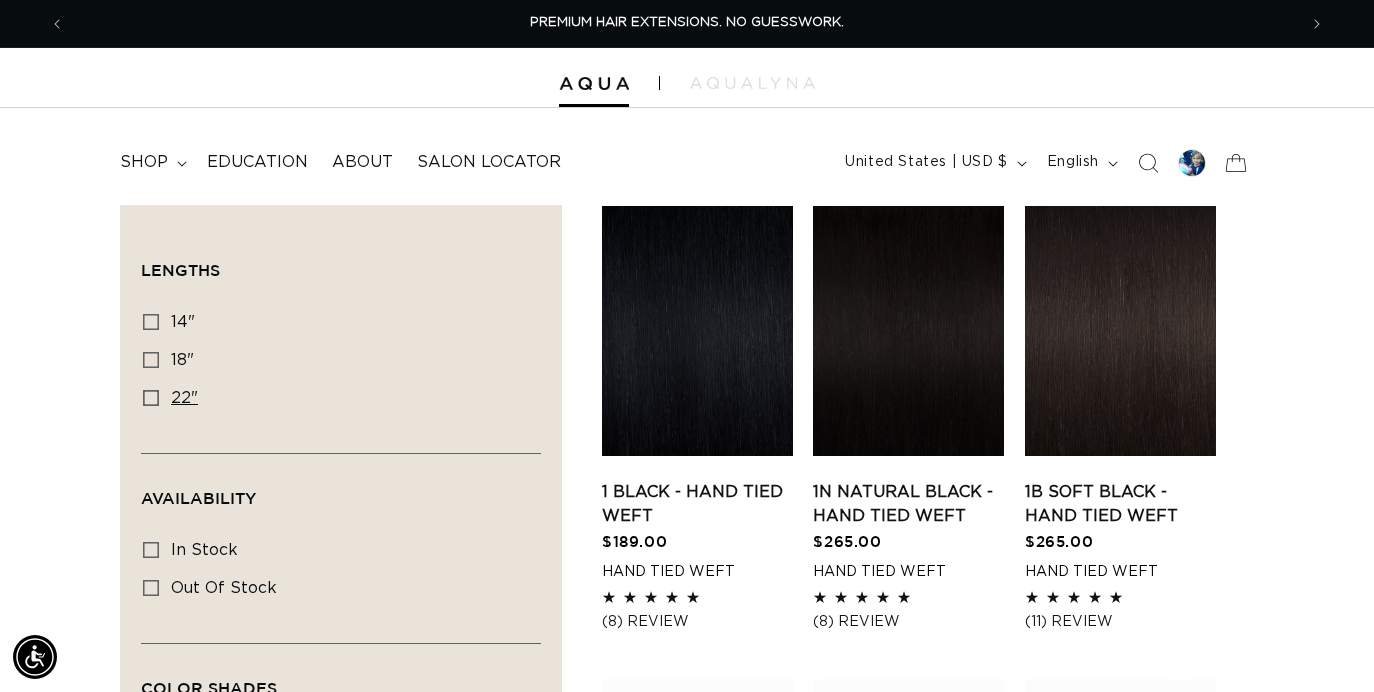 click 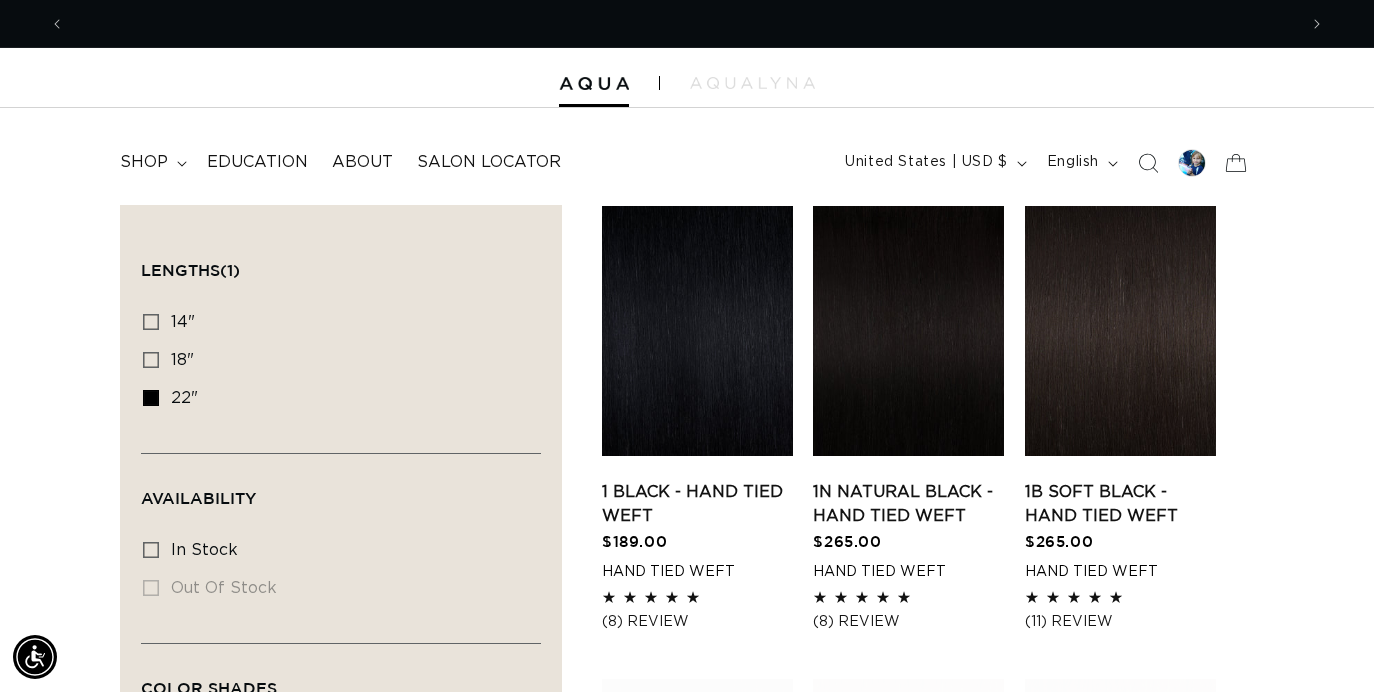 scroll, scrollTop: 0, scrollLeft: 1232, axis: horizontal 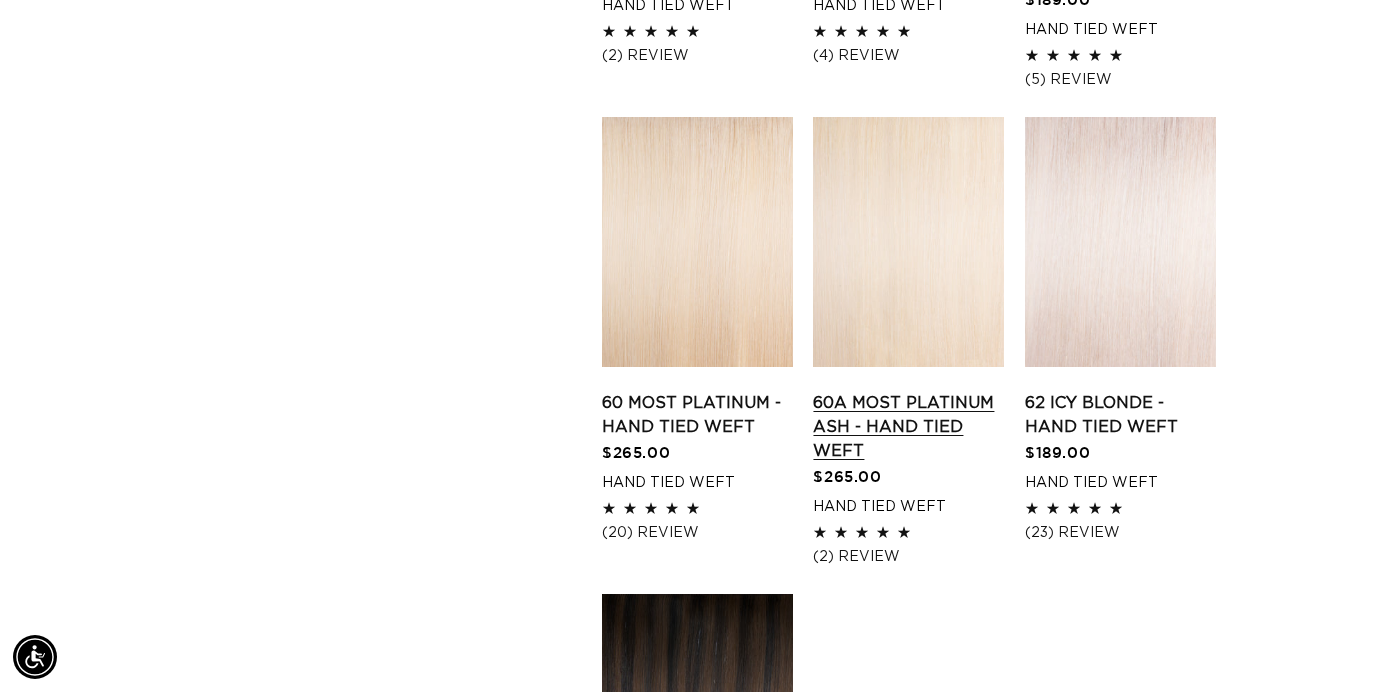 click on "60A Most Platinum Ash - Hand Tied Weft" at bounding box center [908, 427] 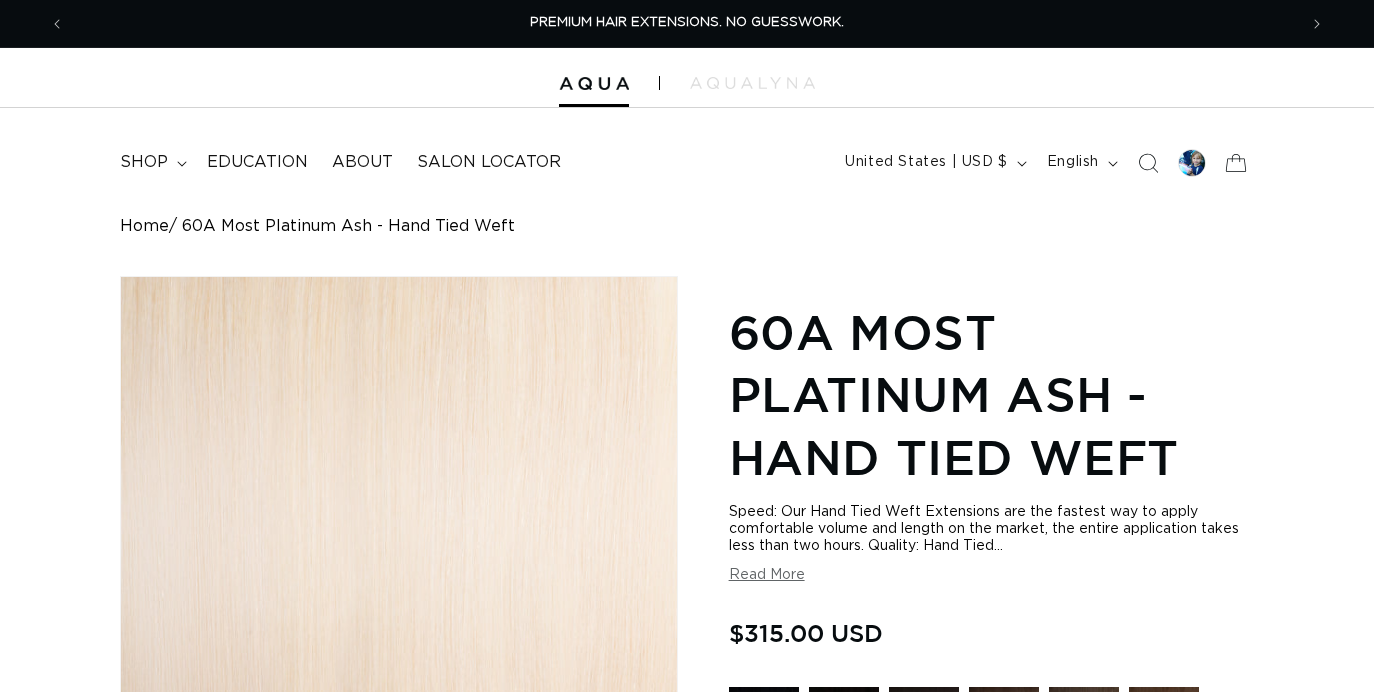 scroll, scrollTop: 0, scrollLeft: 0, axis: both 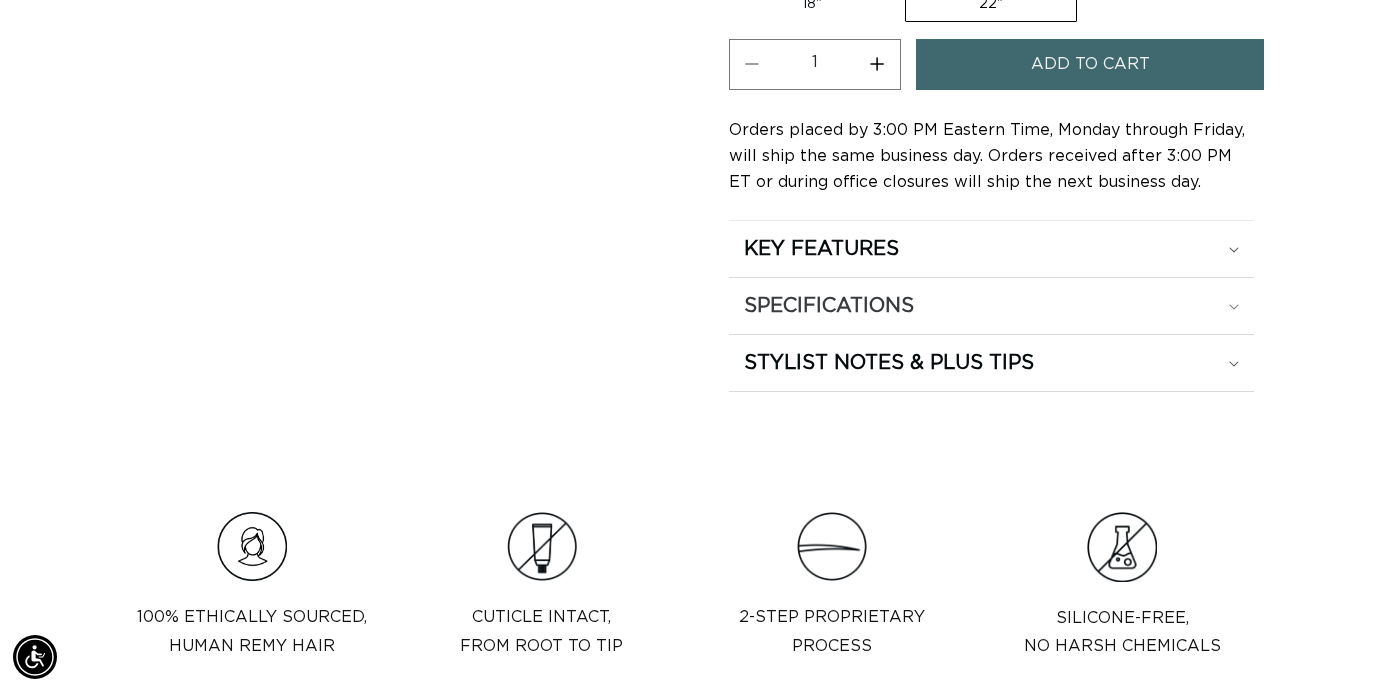 click on "SPECIFICATIONS" at bounding box center (821, 249) 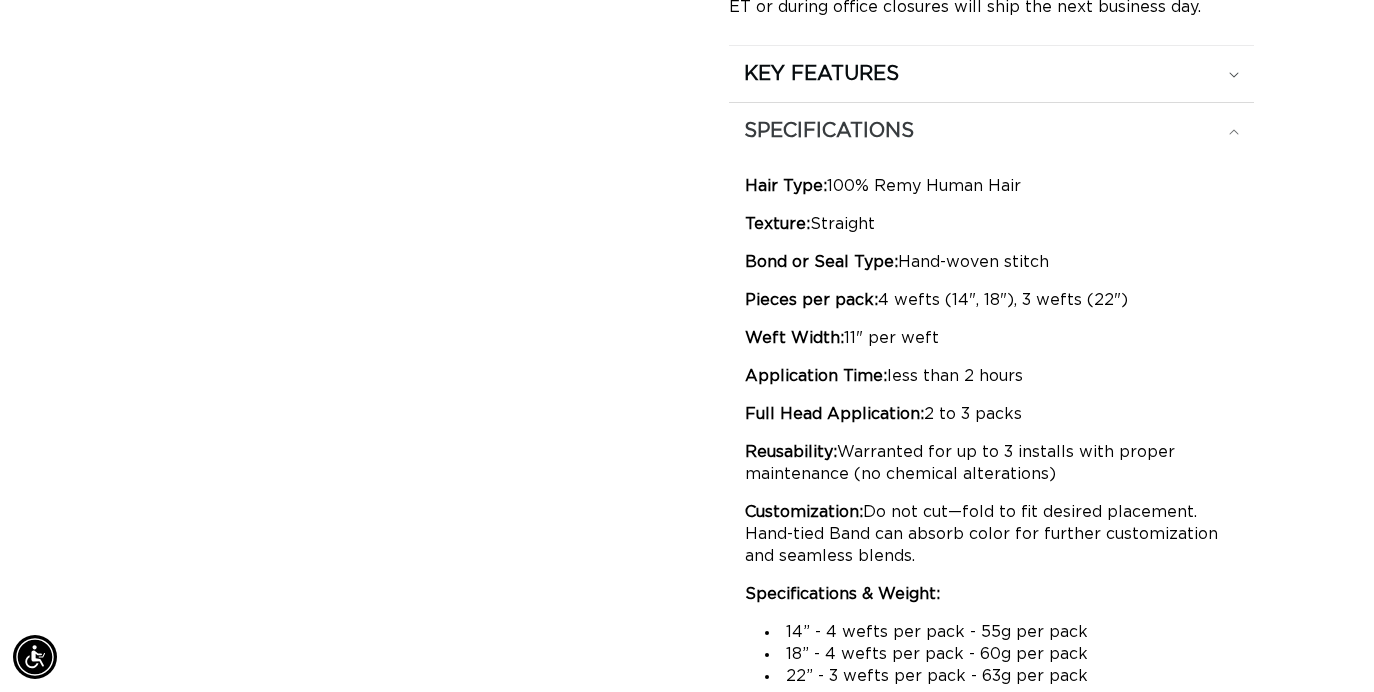 scroll, scrollTop: 1469, scrollLeft: 0, axis: vertical 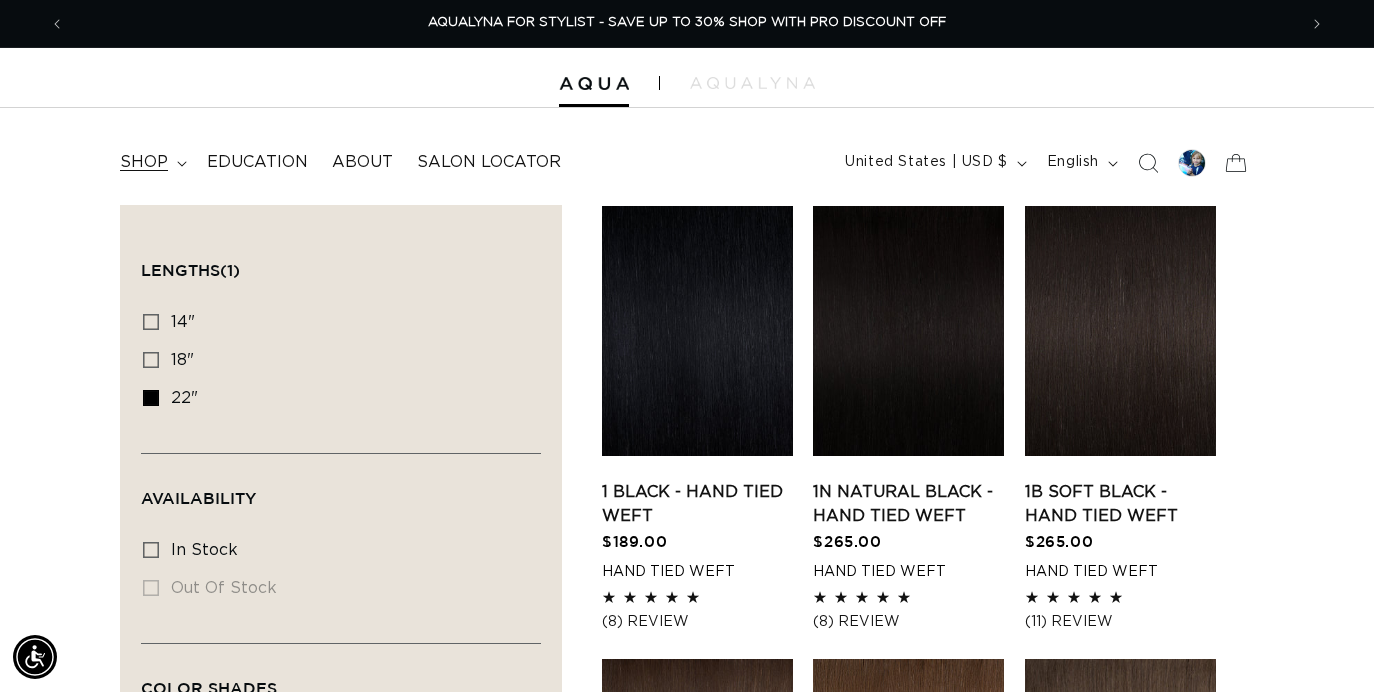 click on "shop" at bounding box center [144, 162] 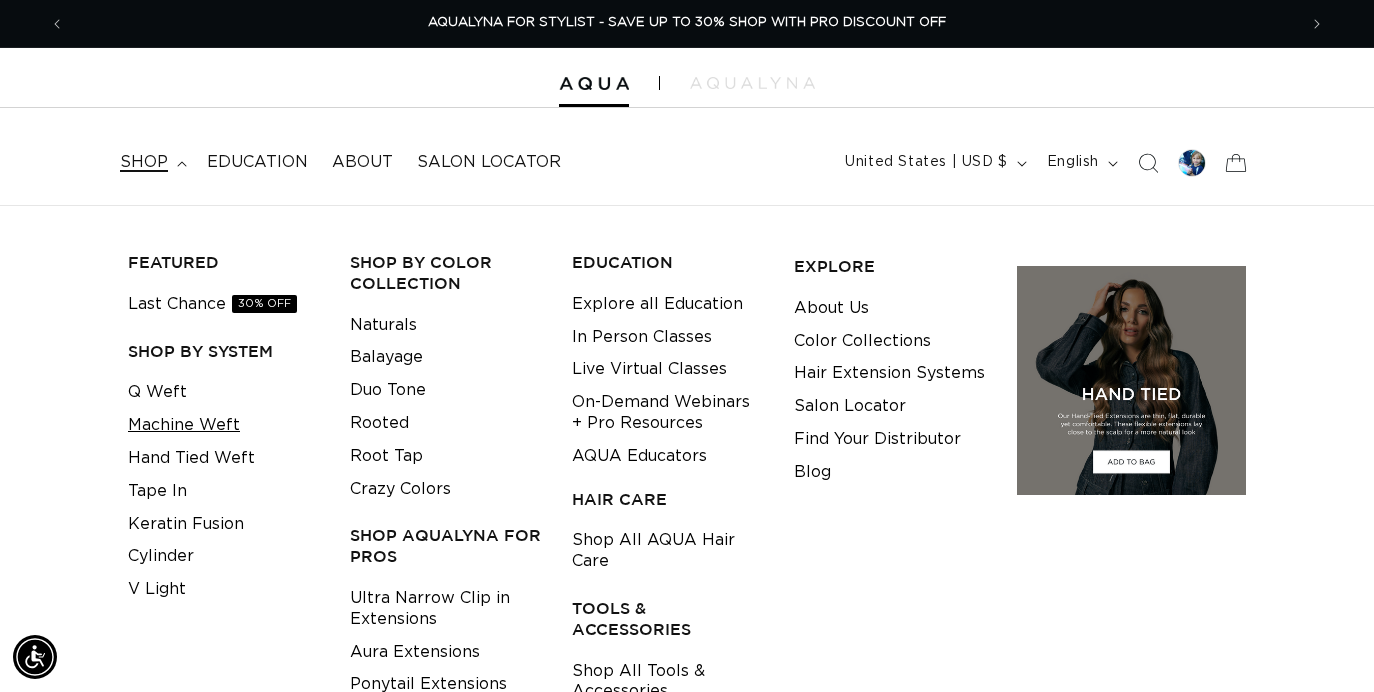 click on "Machine Weft" at bounding box center [184, 425] 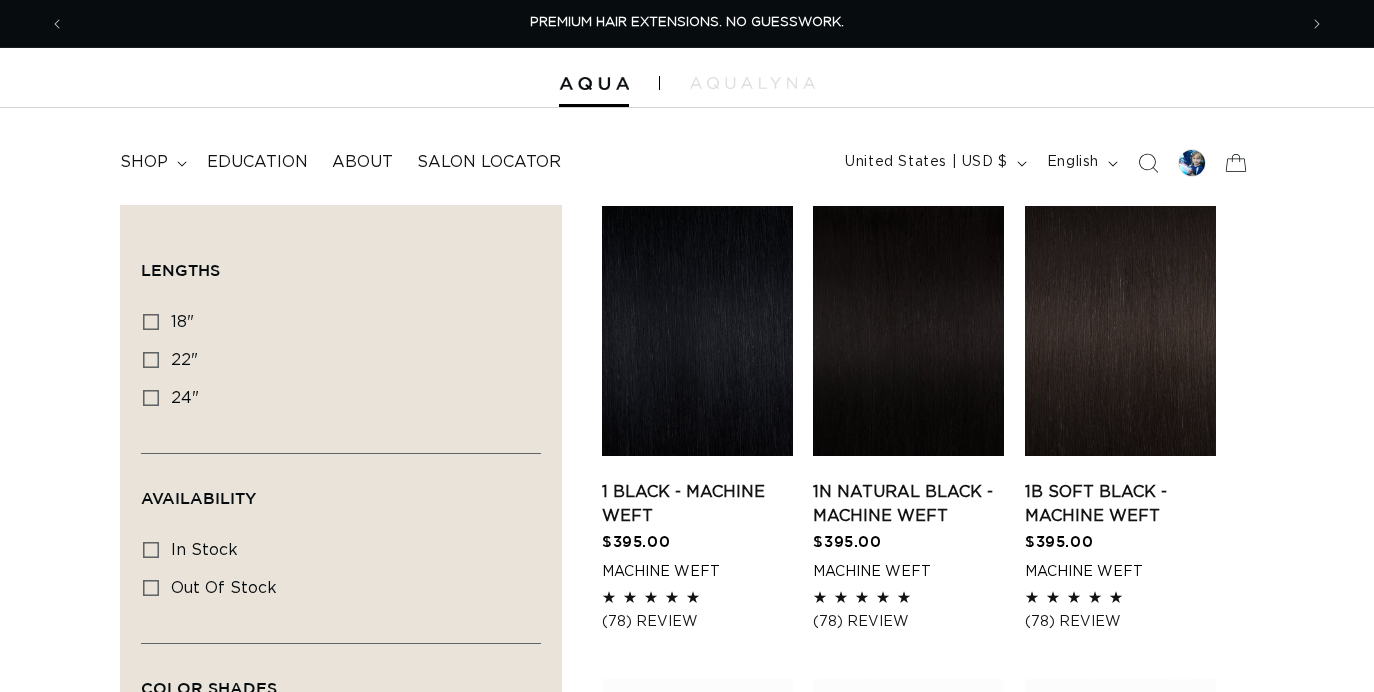 scroll, scrollTop: 0, scrollLeft: 0, axis: both 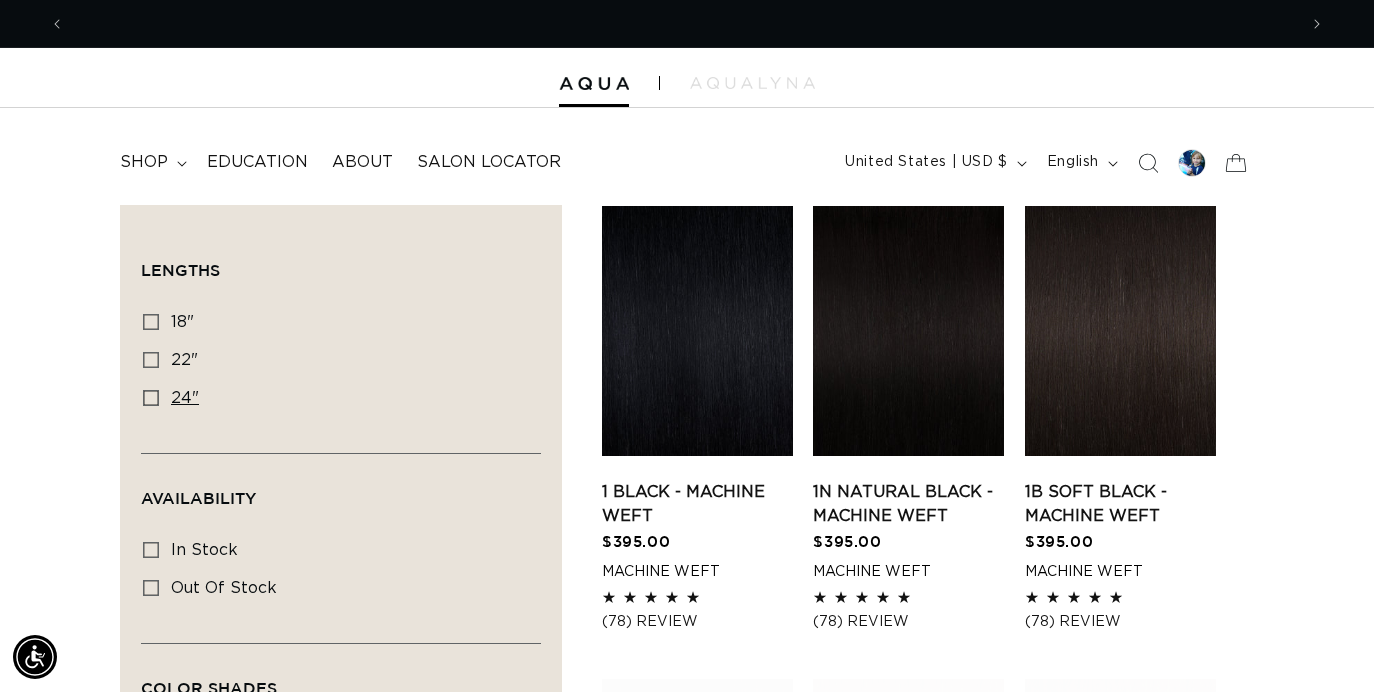 click on "24"" at bounding box center (185, 398) 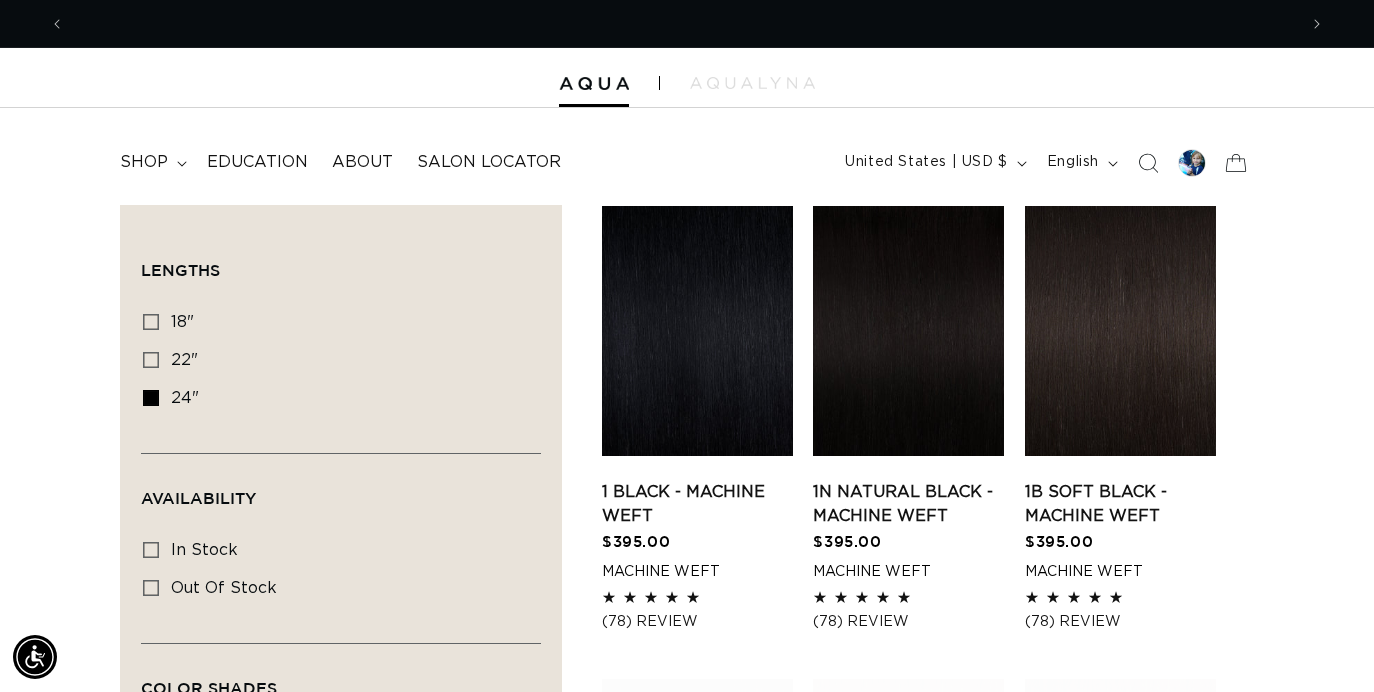 scroll, scrollTop: 0, scrollLeft: 1232, axis: horizontal 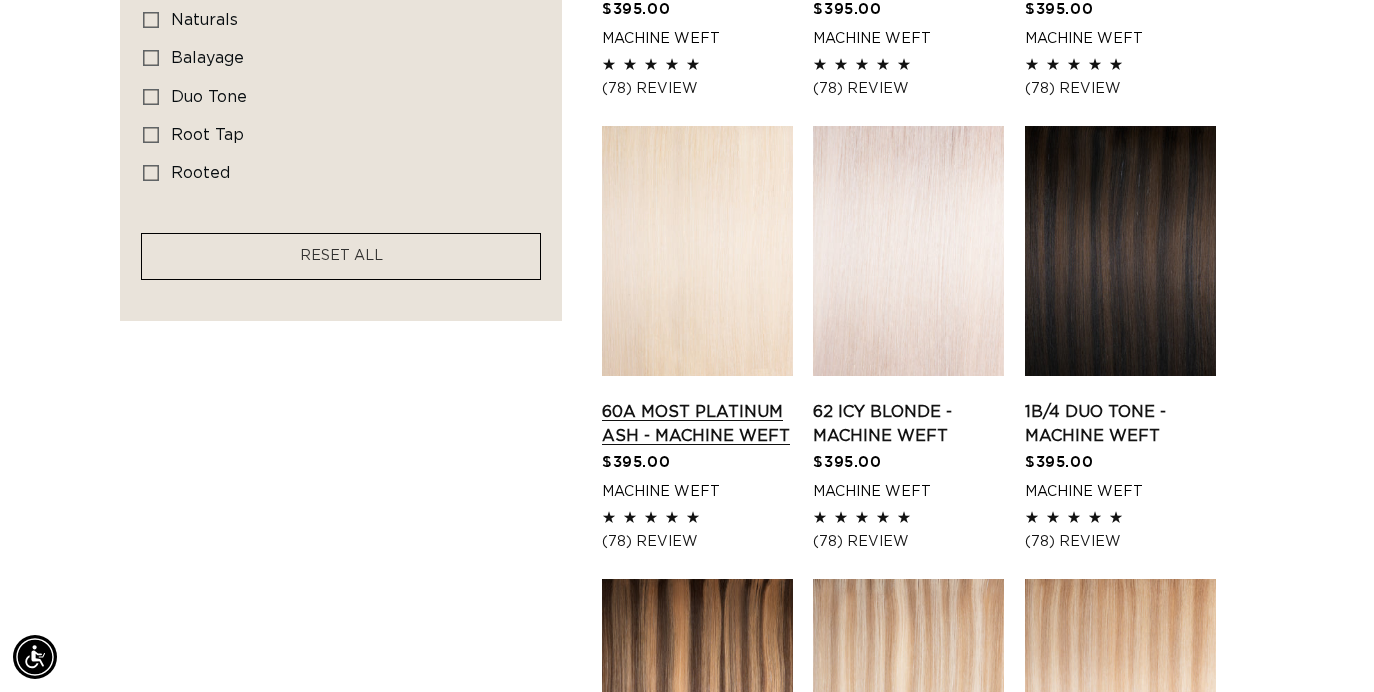 click on "60A Most Platinum Ash  - Machine Weft" at bounding box center [697, 424] 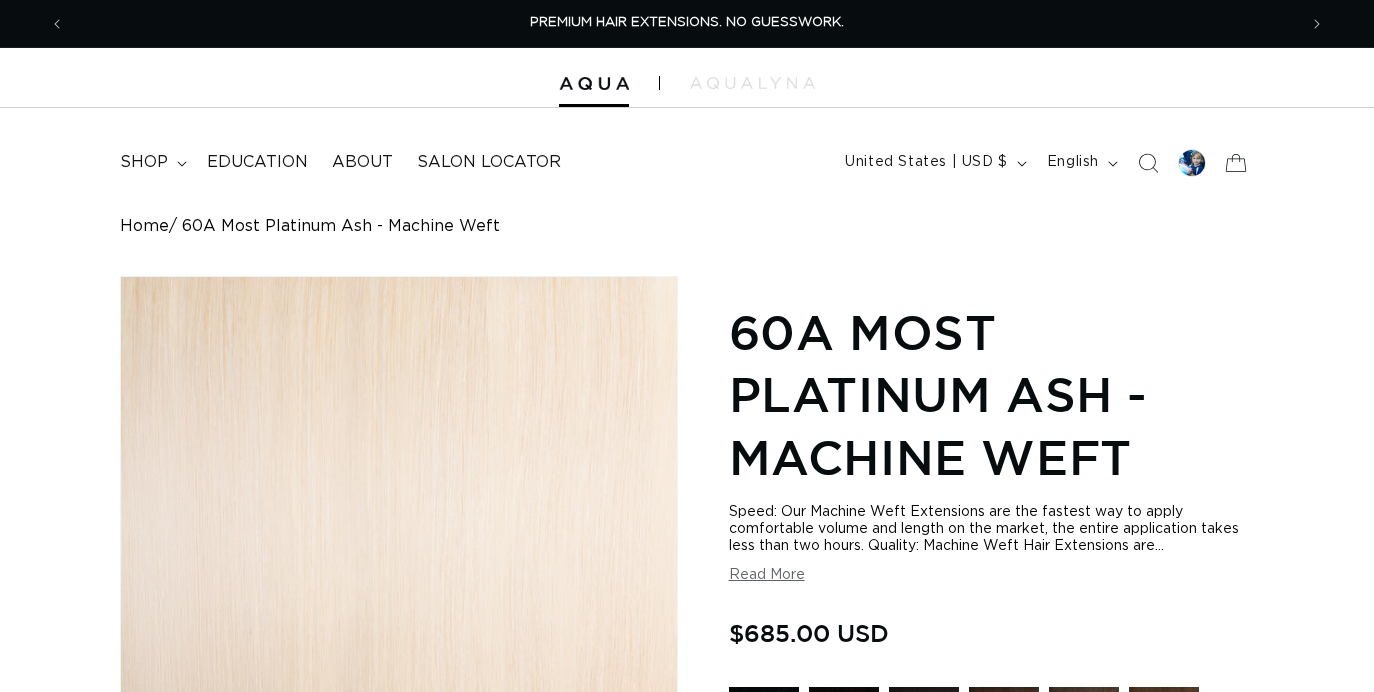 scroll, scrollTop: 96, scrollLeft: 0, axis: vertical 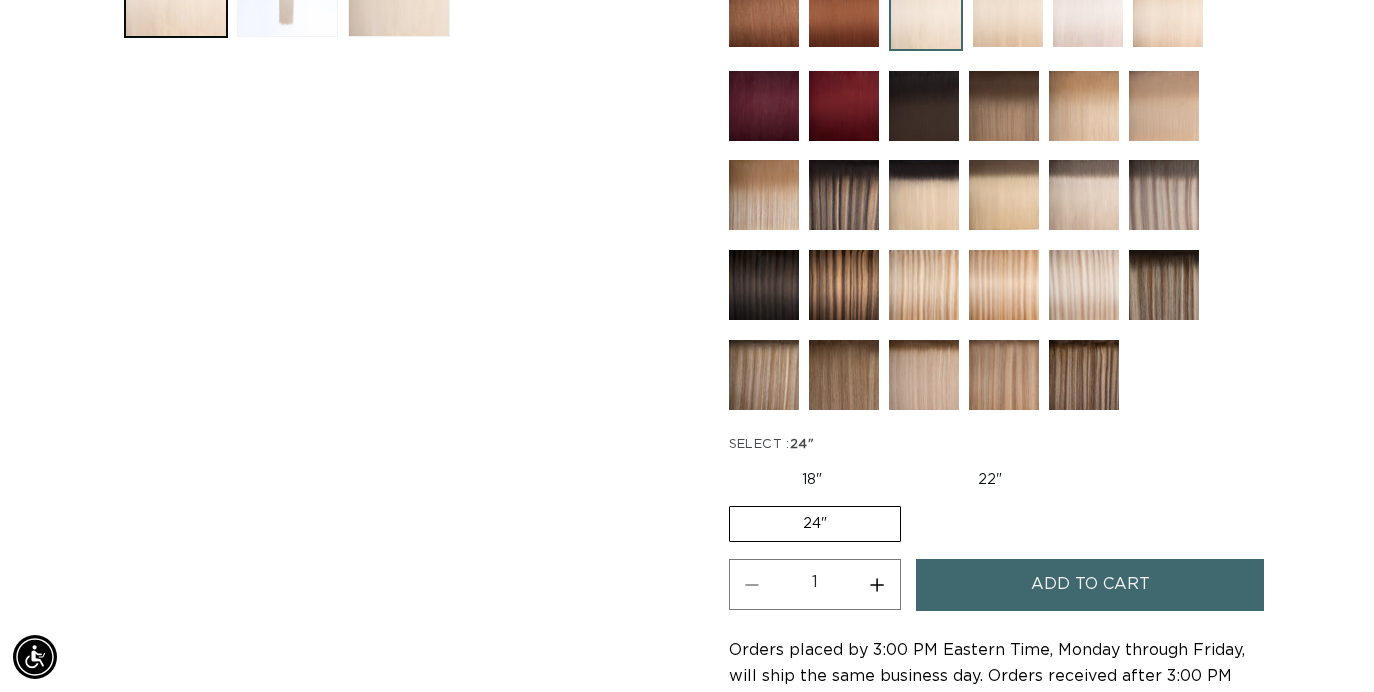 click on "22" Variant sold out or unavailable" at bounding box center (990, 480) 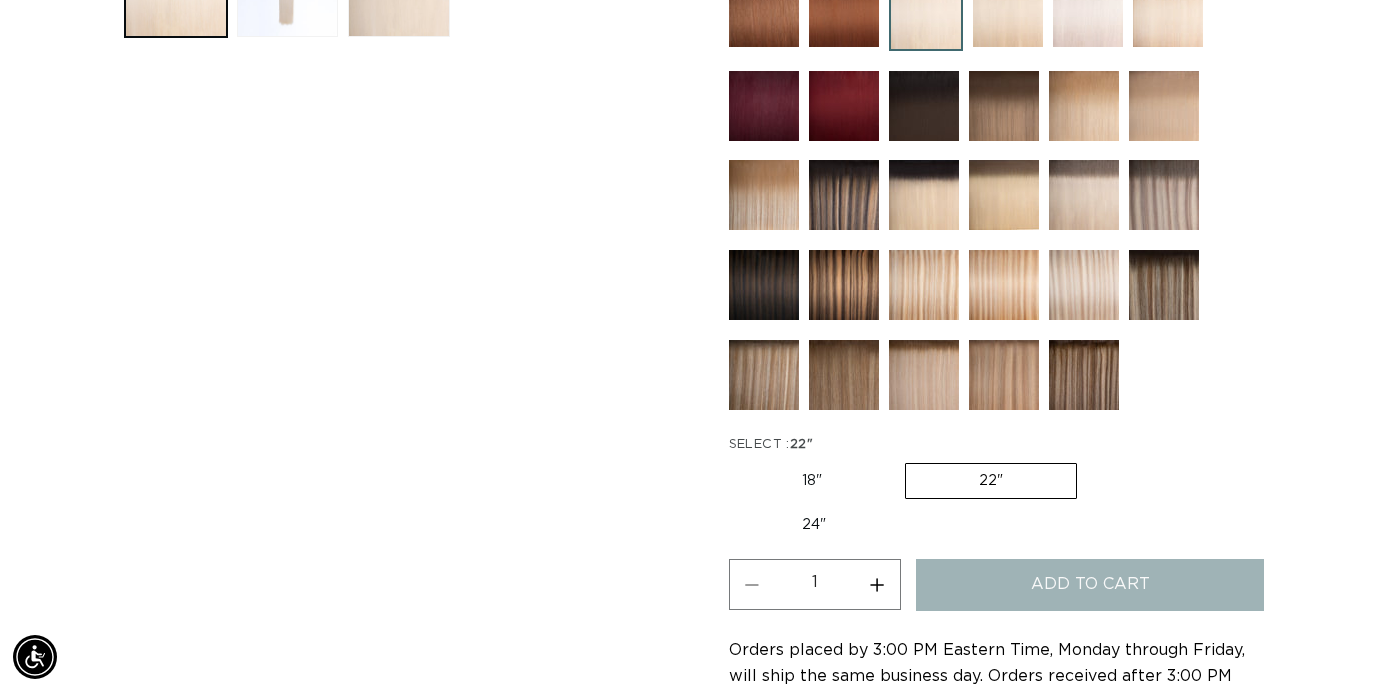 scroll, scrollTop: 0, scrollLeft: 1232, axis: horizontal 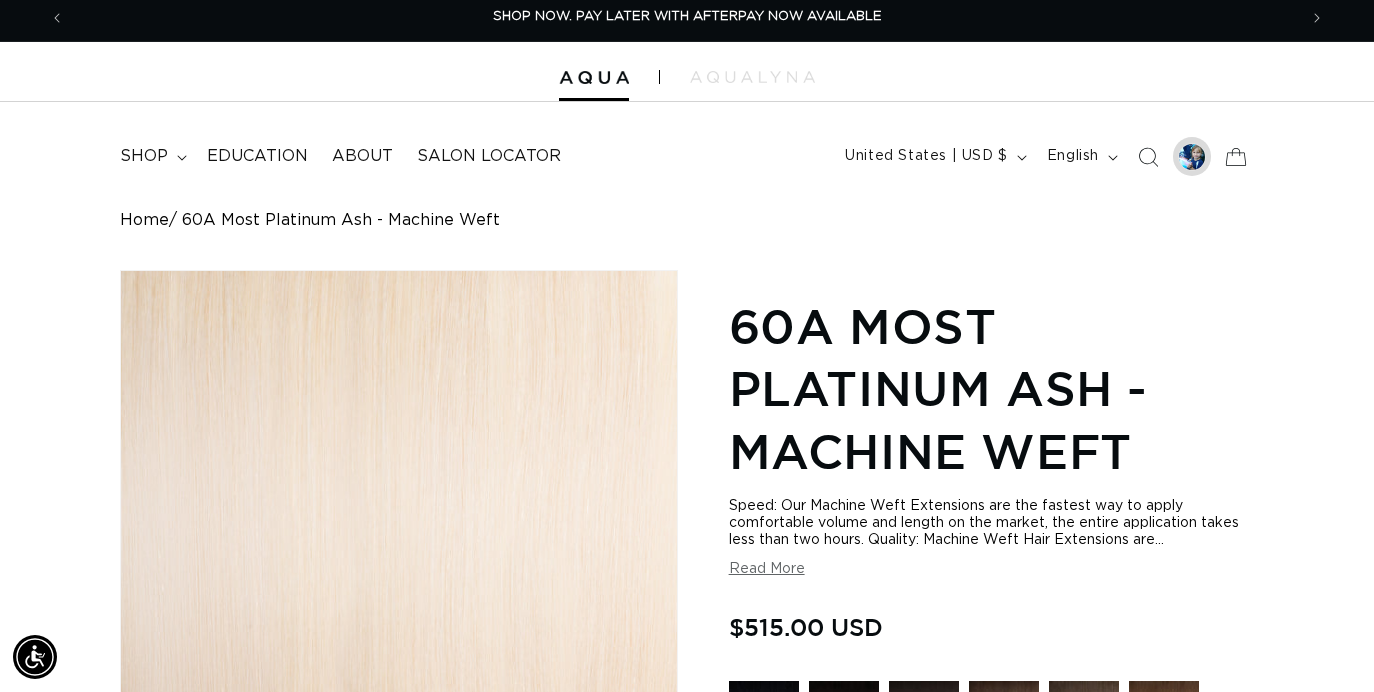 click at bounding box center [1192, 157] 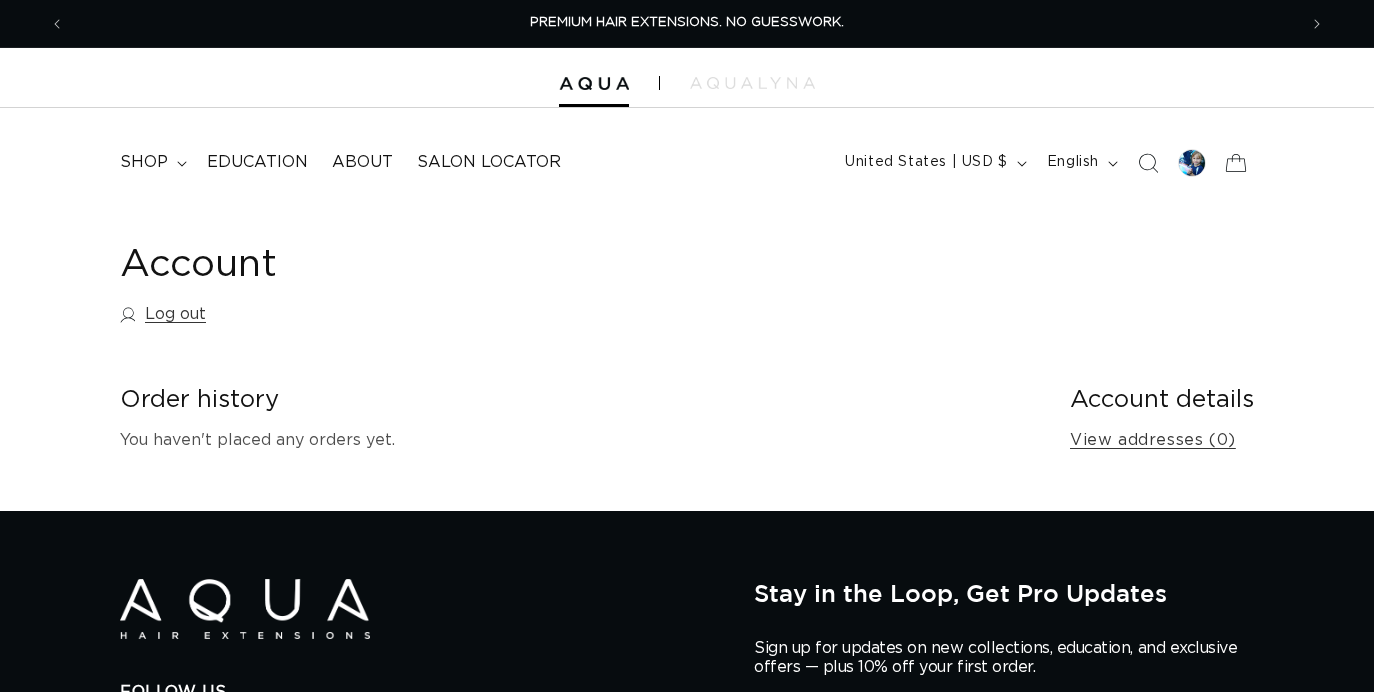 scroll, scrollTop: 0, scrollLeft: 0, axis: both 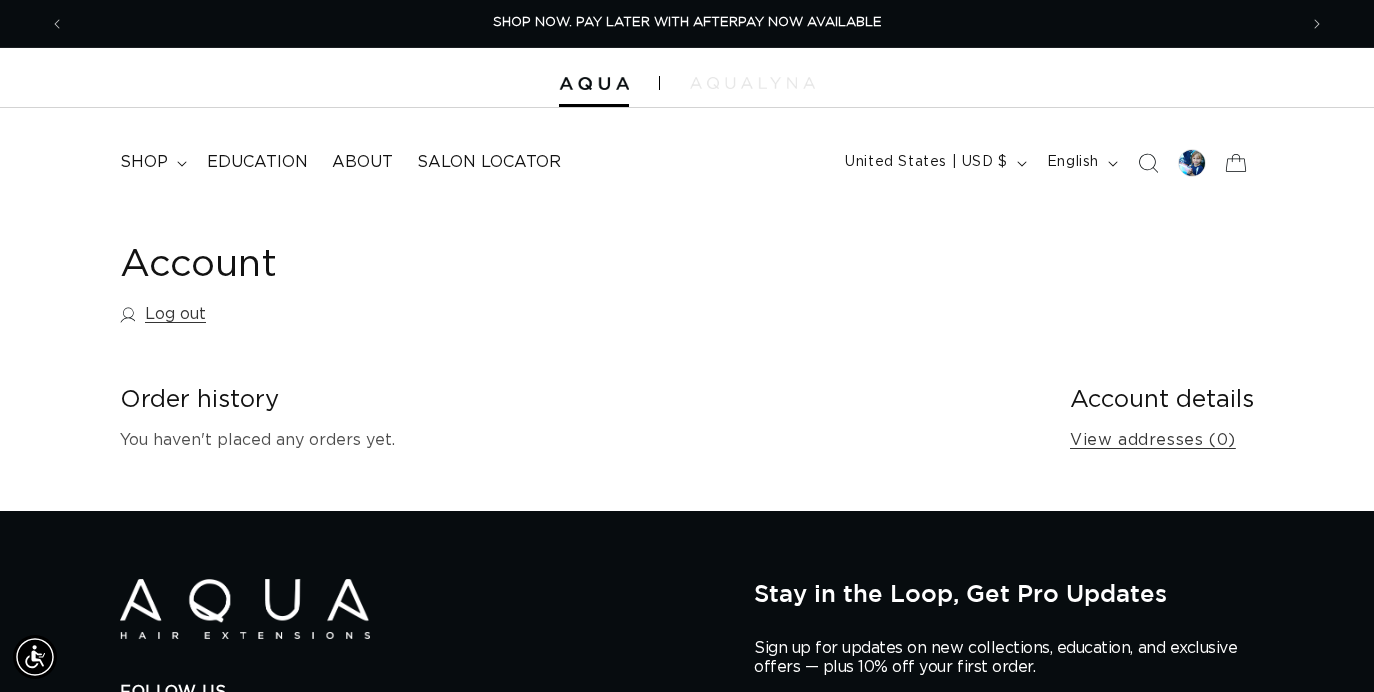 click at bounding box center (752, 83) 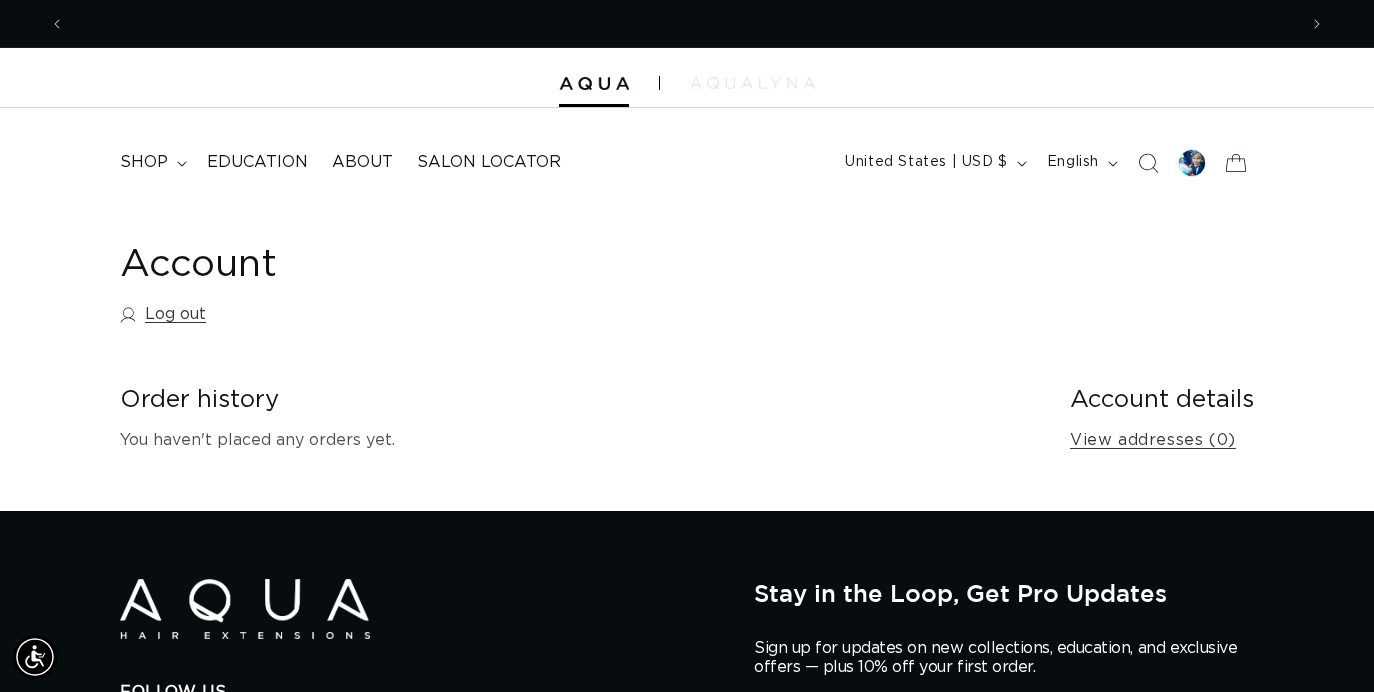 scroll, scrollTop: 0, scrollLeft: 2464, axis: horizontal 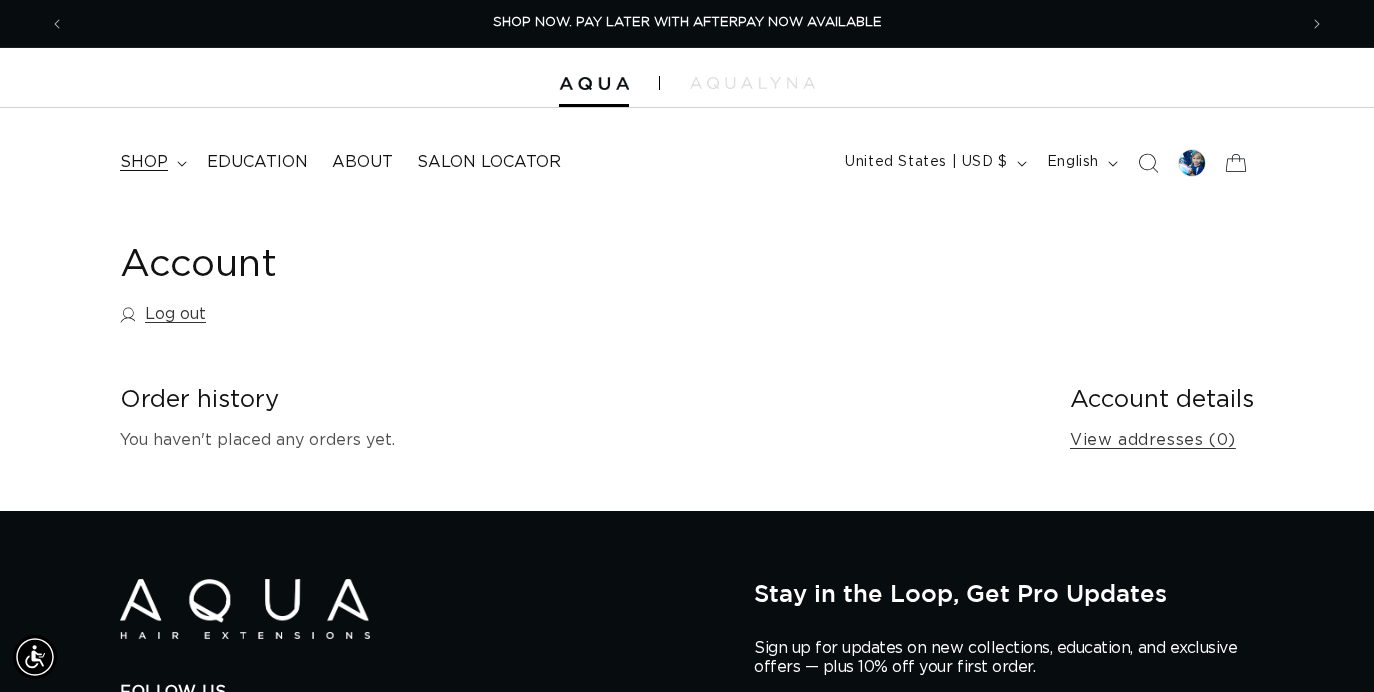 click on "shop" at bounding box center (144, 162) 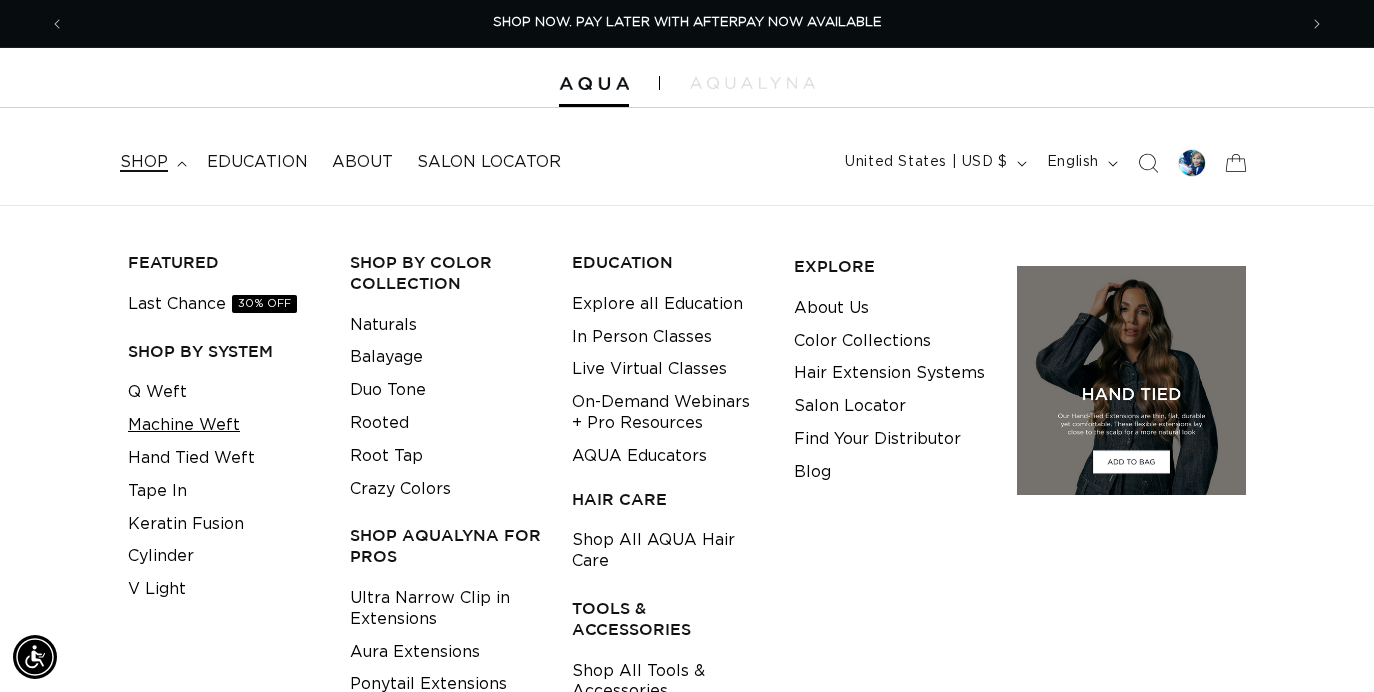 click on "Machine Weft" at bounding box center (184, 425) 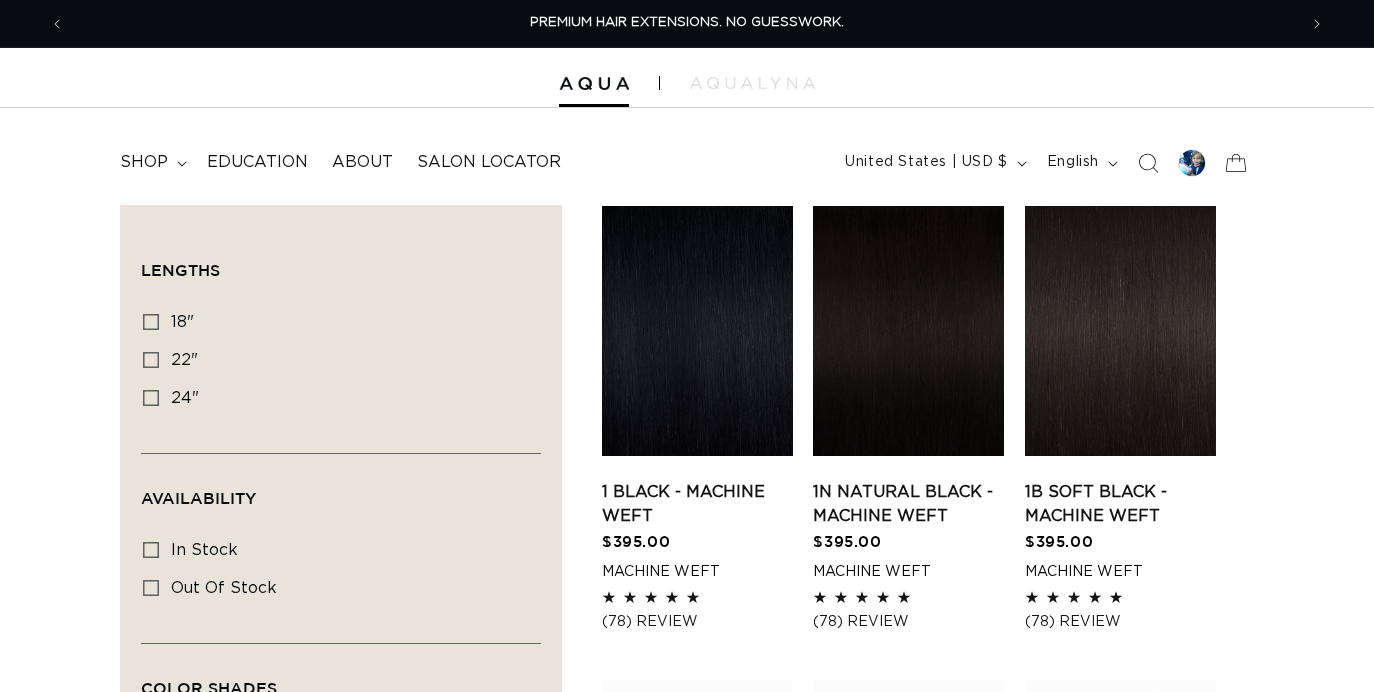 scroll, scrollTop: 0, scrollLeft: 0, axis: both 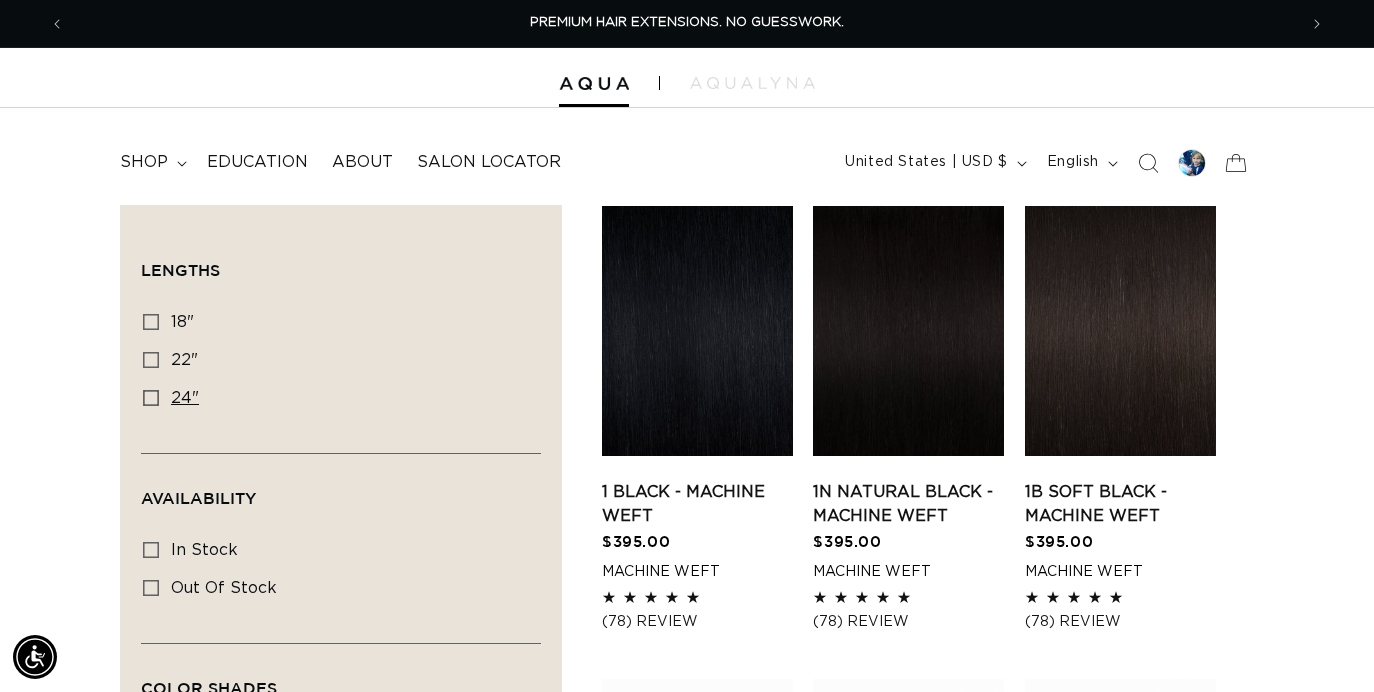 click on "24"
24" (27 products)" at bounding box center (335, 399) 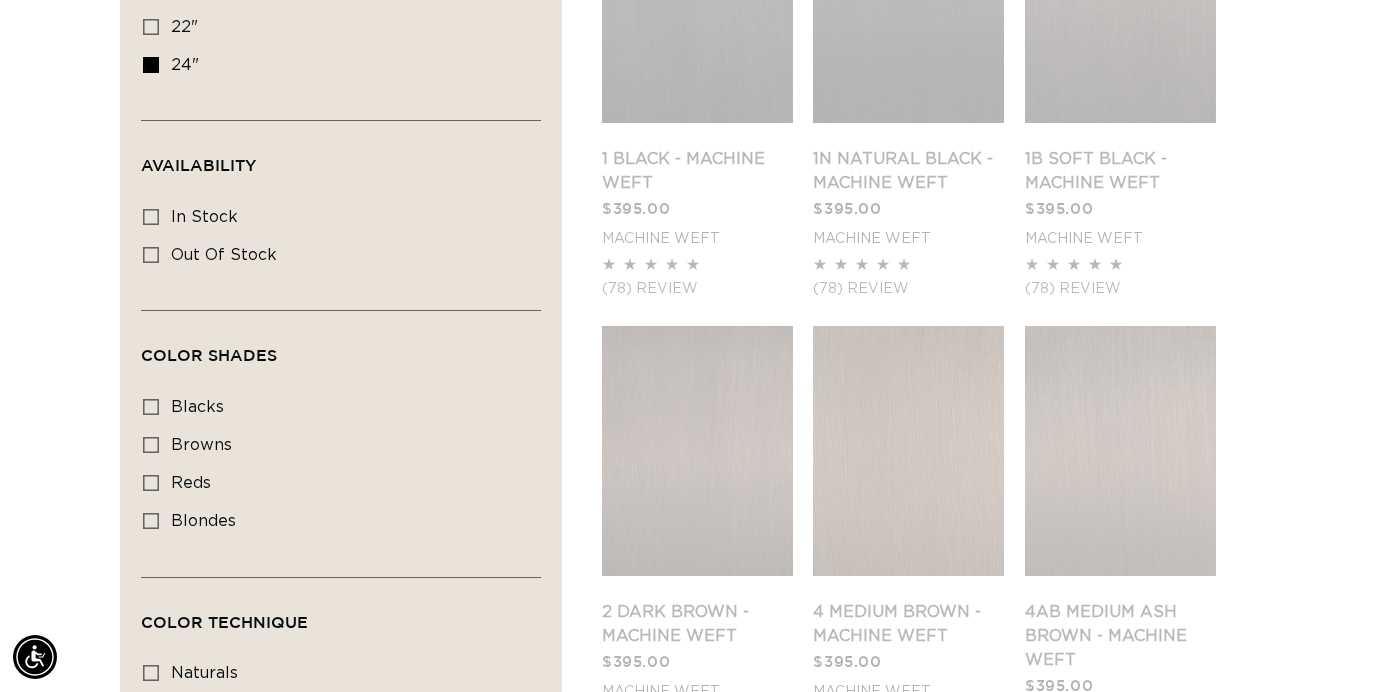 scroll, scrollTop: 2, scrollLeft: 0, axis: vertical 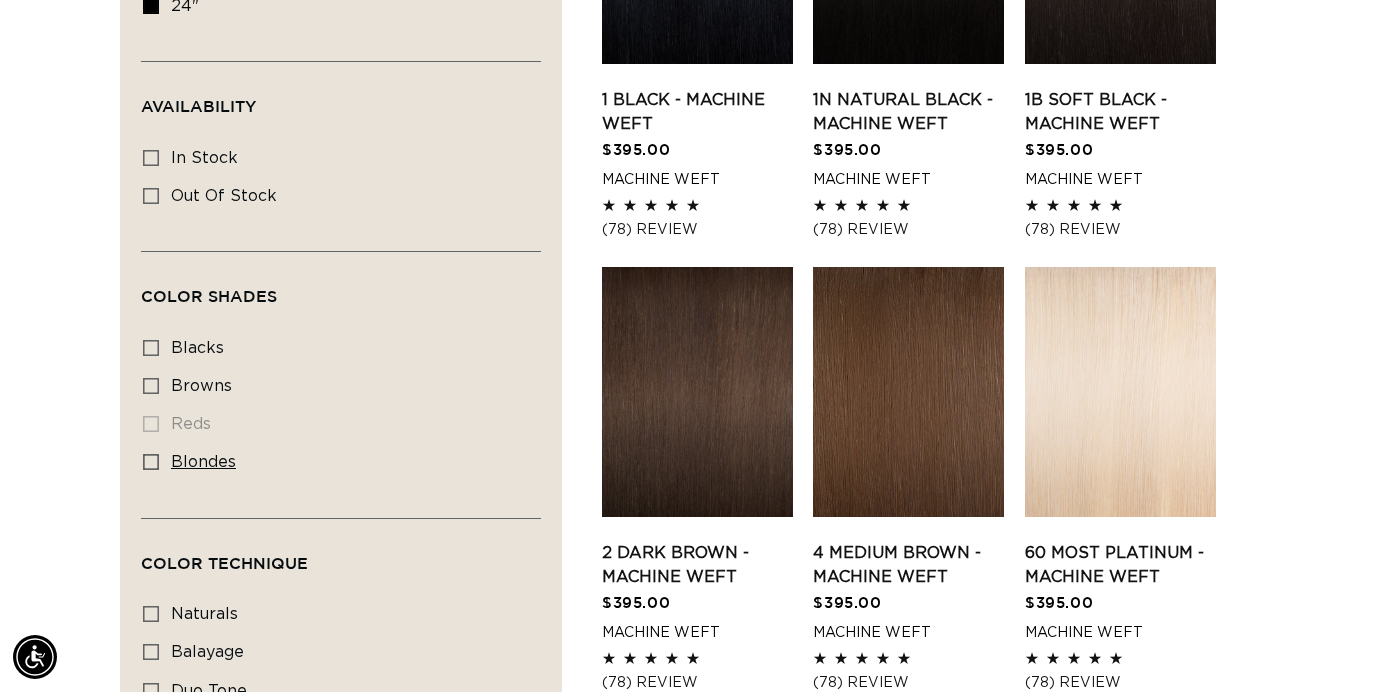 click on "blondes" at bounding box center [203, 462] 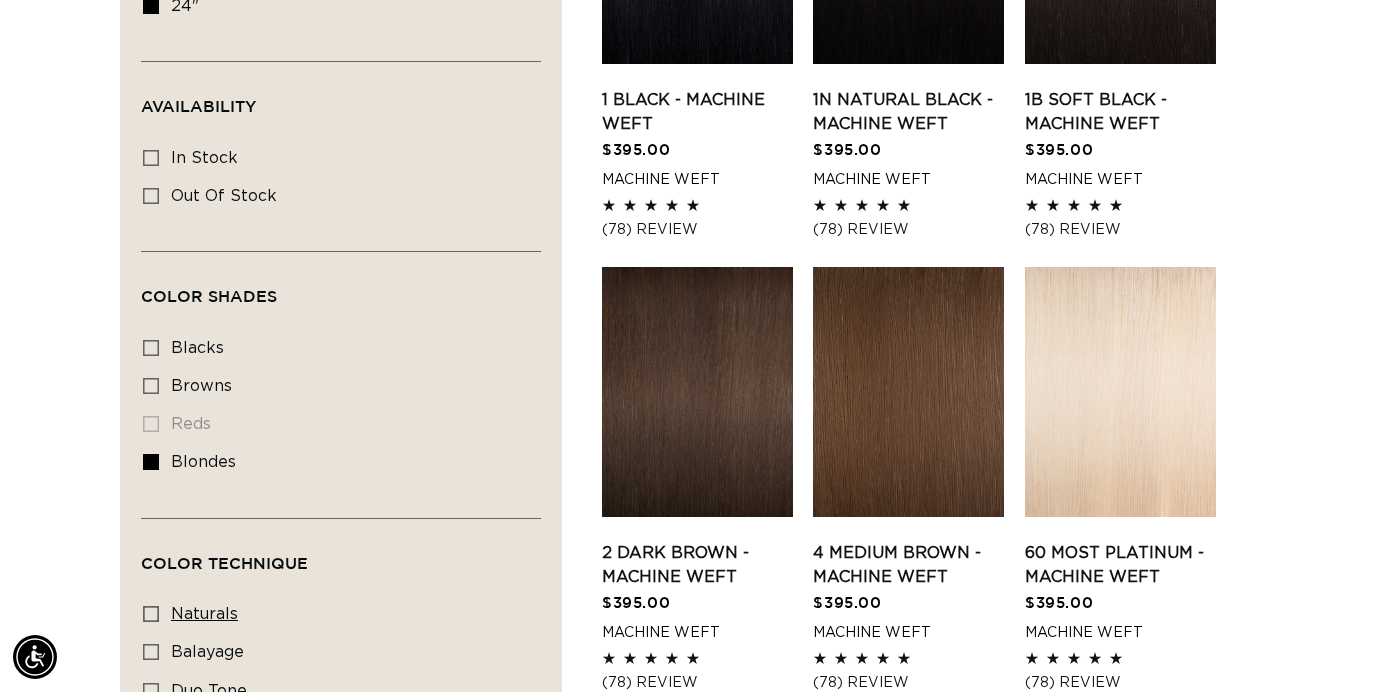 scroll, scrollTop: 0, scrollLeft: 2464, axis: horizontal 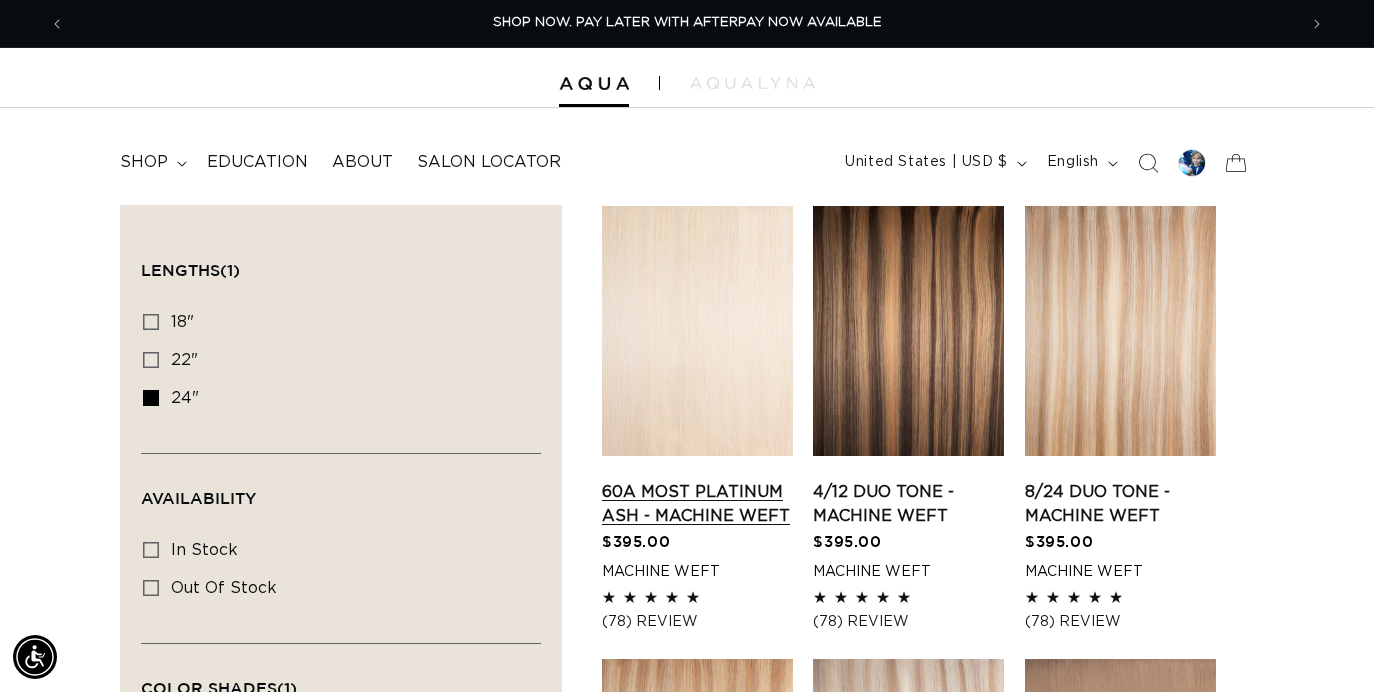 click on "60A Most Platinum Ash  - Machine Weft" at bounding box center [697, 504] 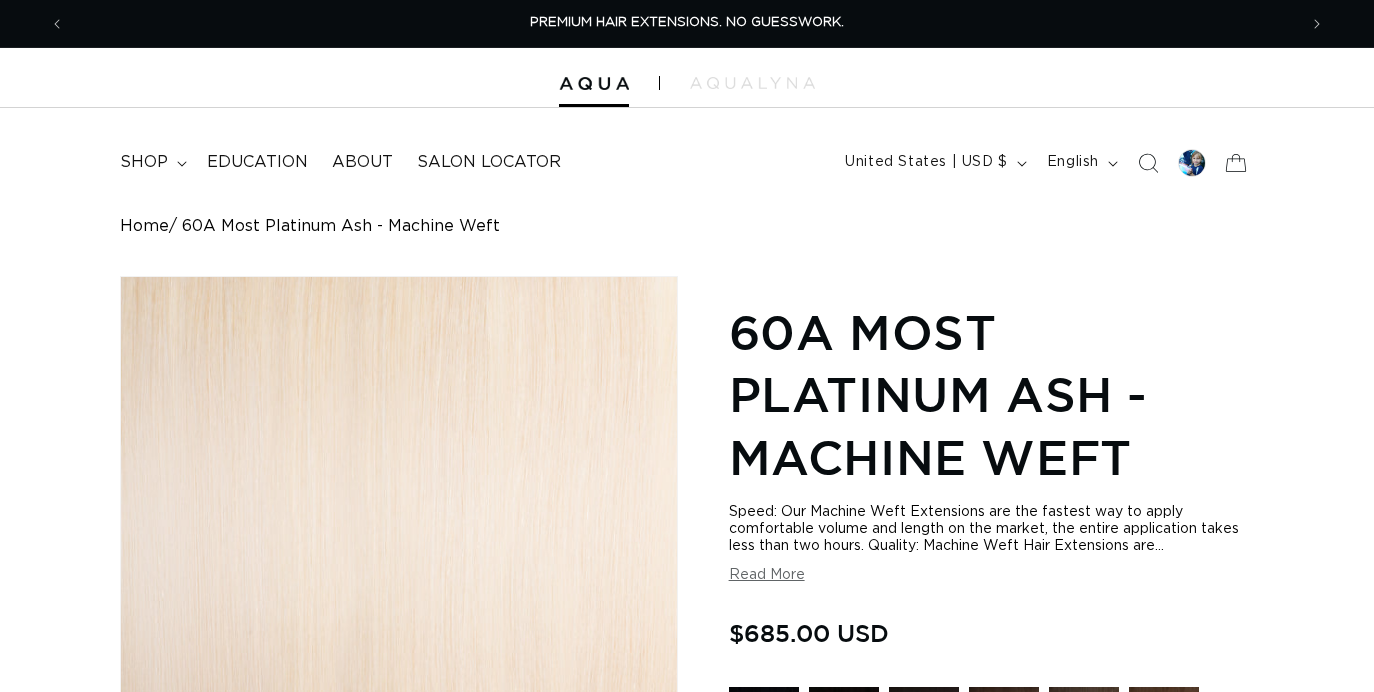 scroll, scrollTop: 0, scrollLeft: 0, axis: both 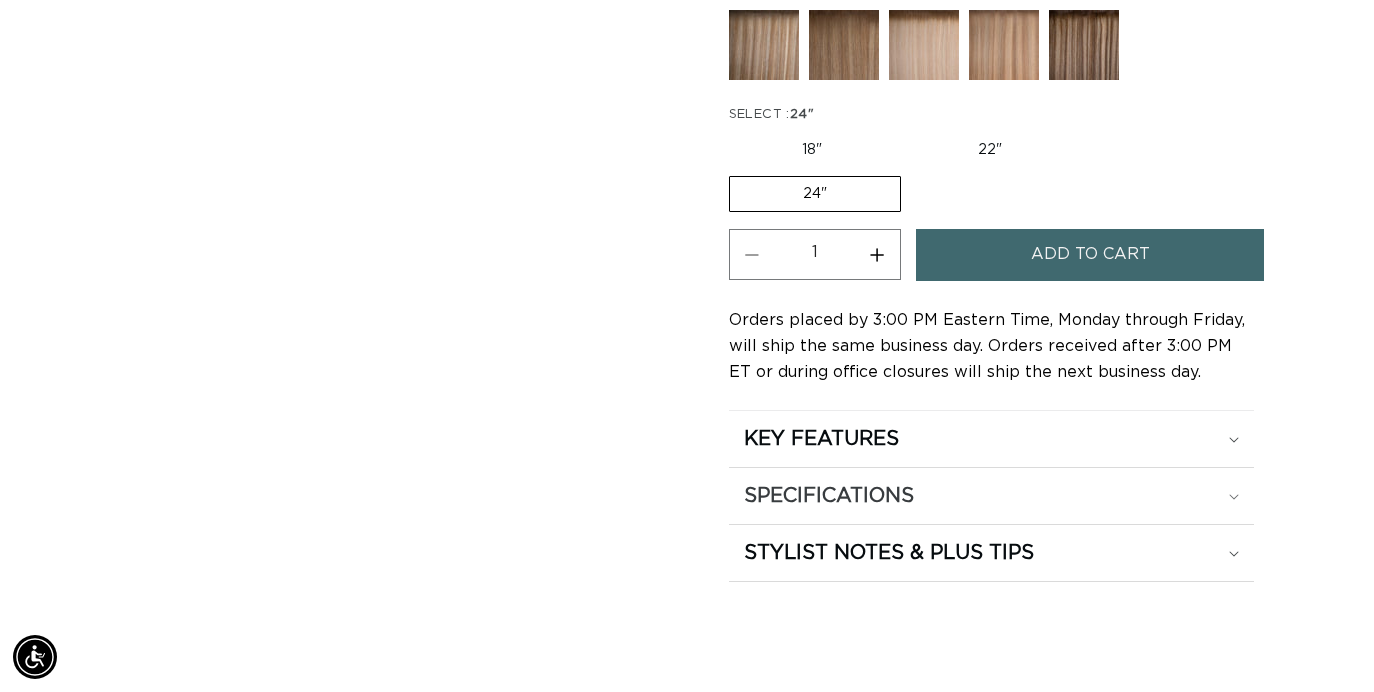 click on "SPECIFICATIONS" at bounding box center (821, 439) 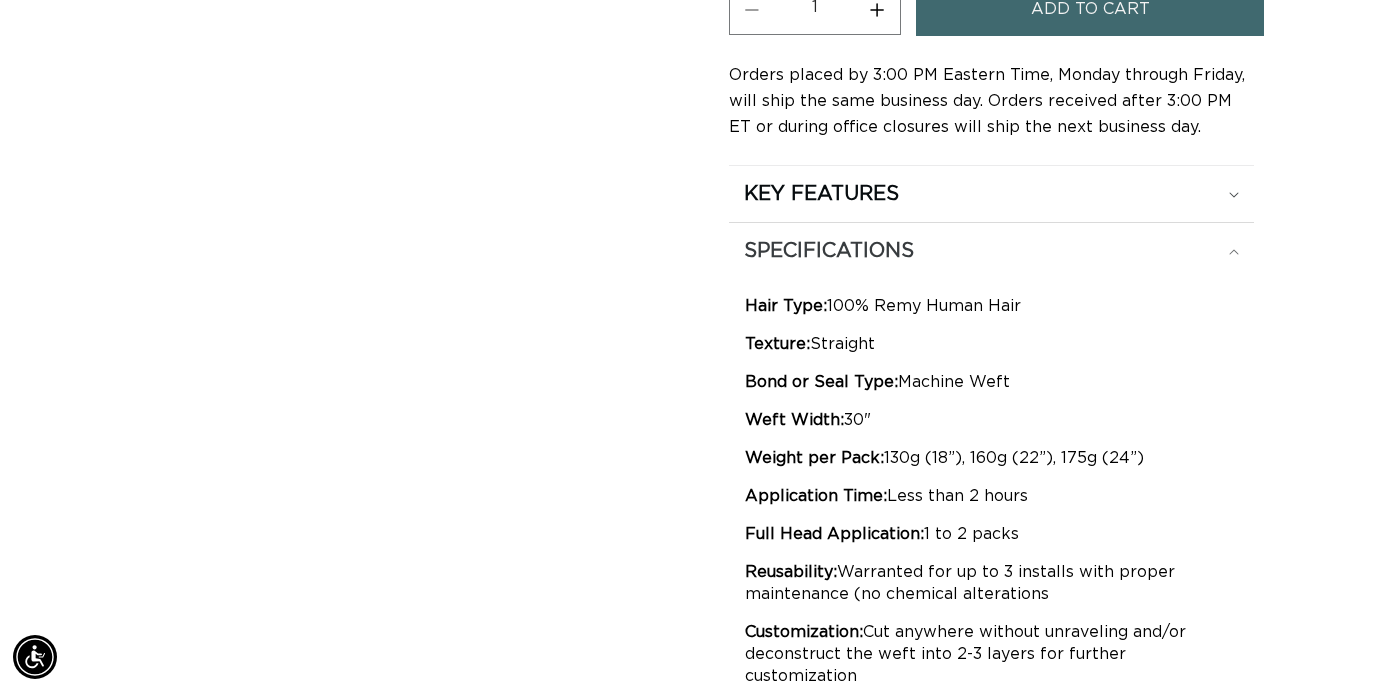 scroll, scrollTop: 1473, scrollLeft: 0, axis: vertical 